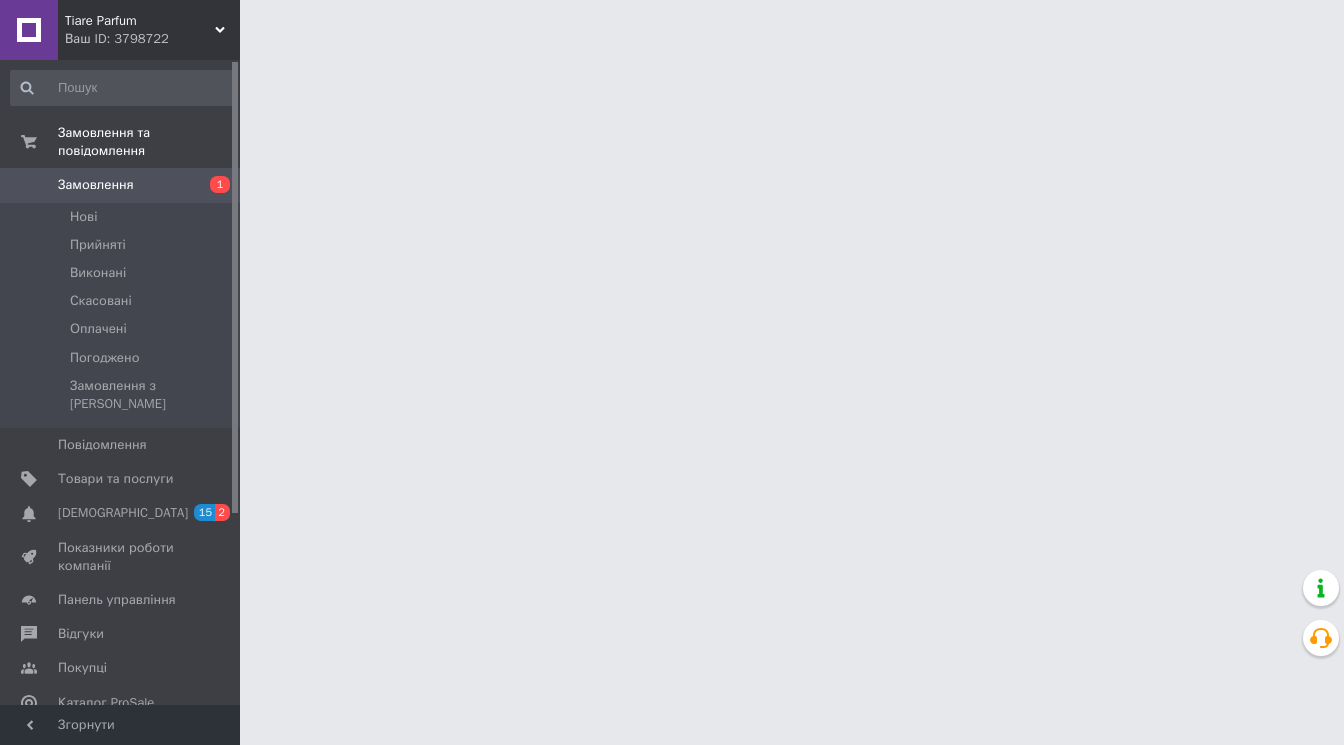 scroll, scrollTop: 0, scrollLeft: 0, axis: both 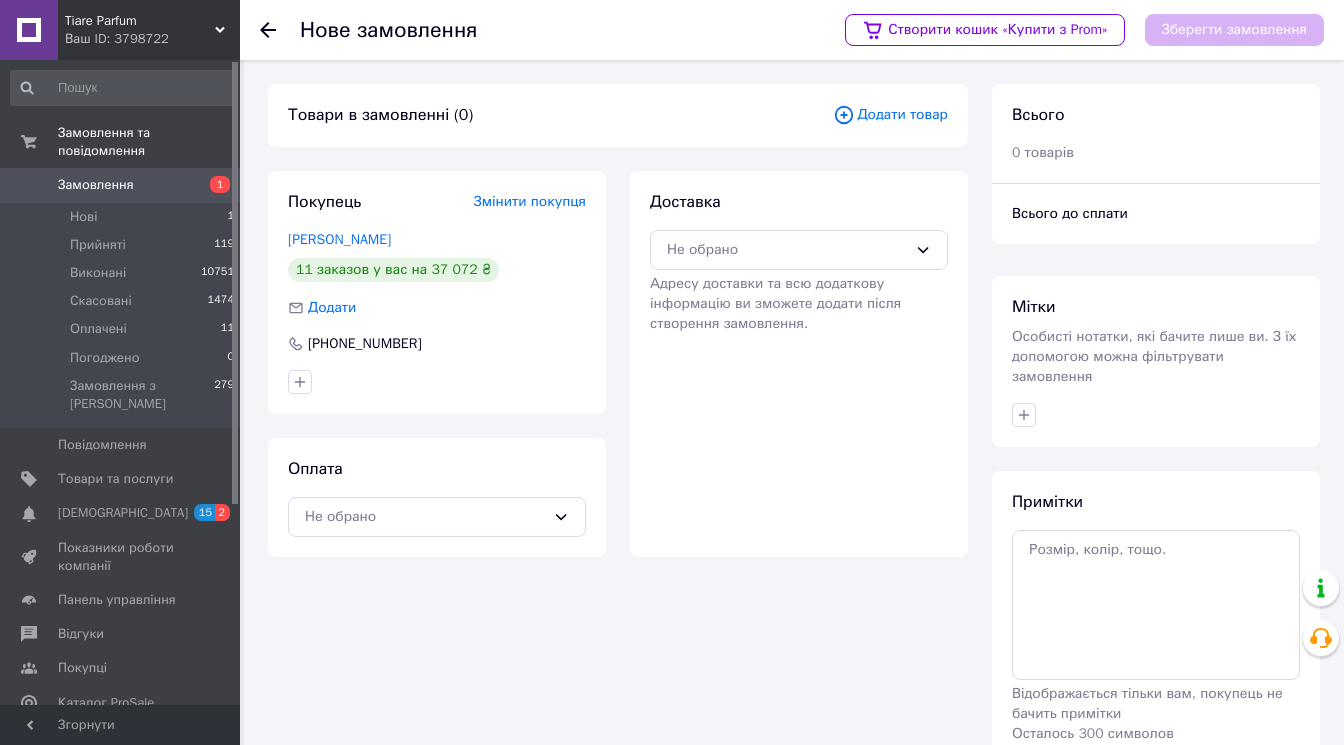 click on "Додати товар" at bounding box center [890, 115] 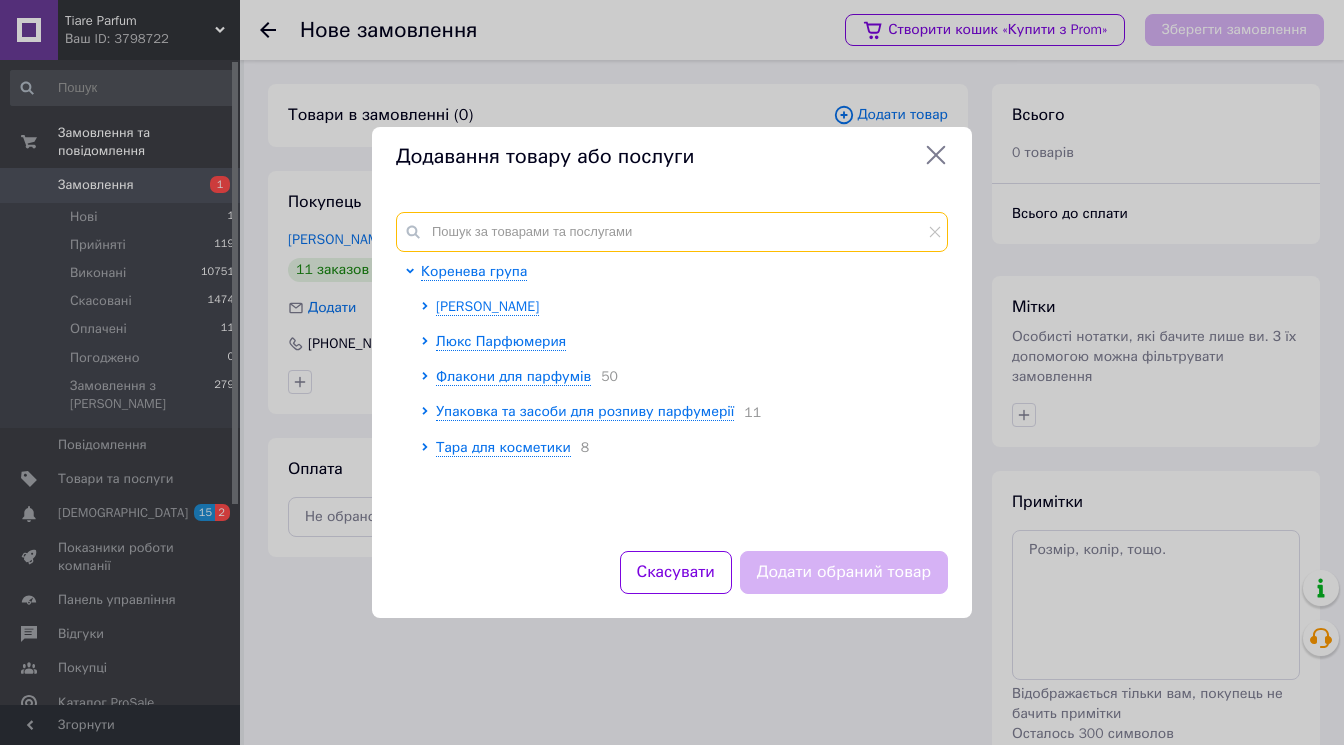 click at bounding box center [672, 232] 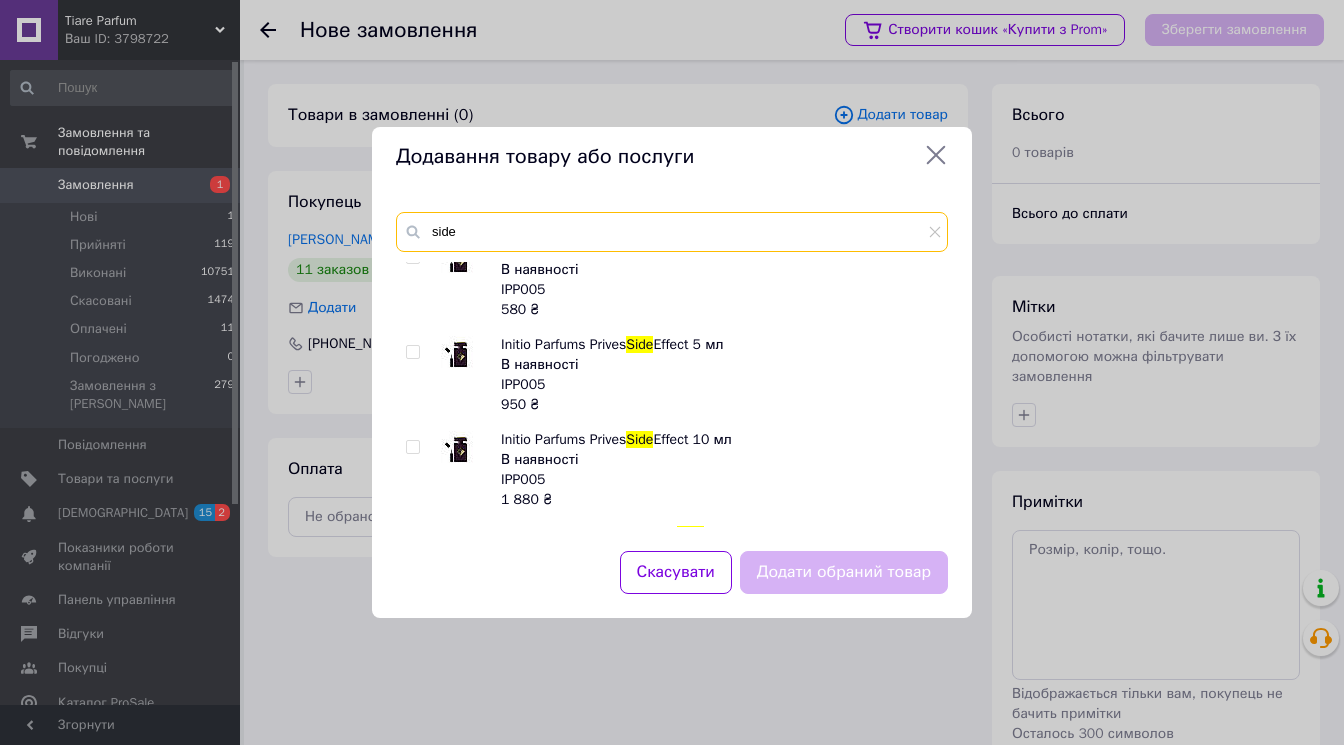 scroll, scrollTop: 130, scrollLeft: 0, axis: vertical 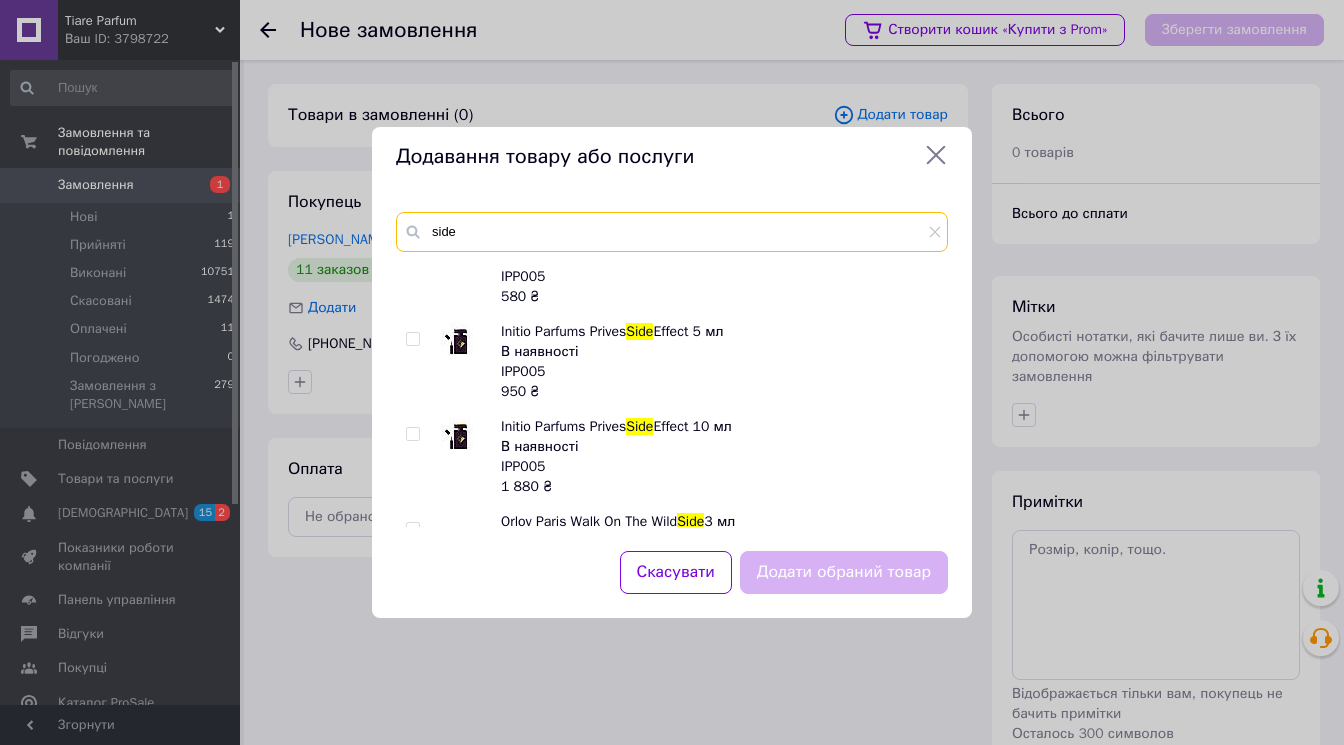 type on "side" 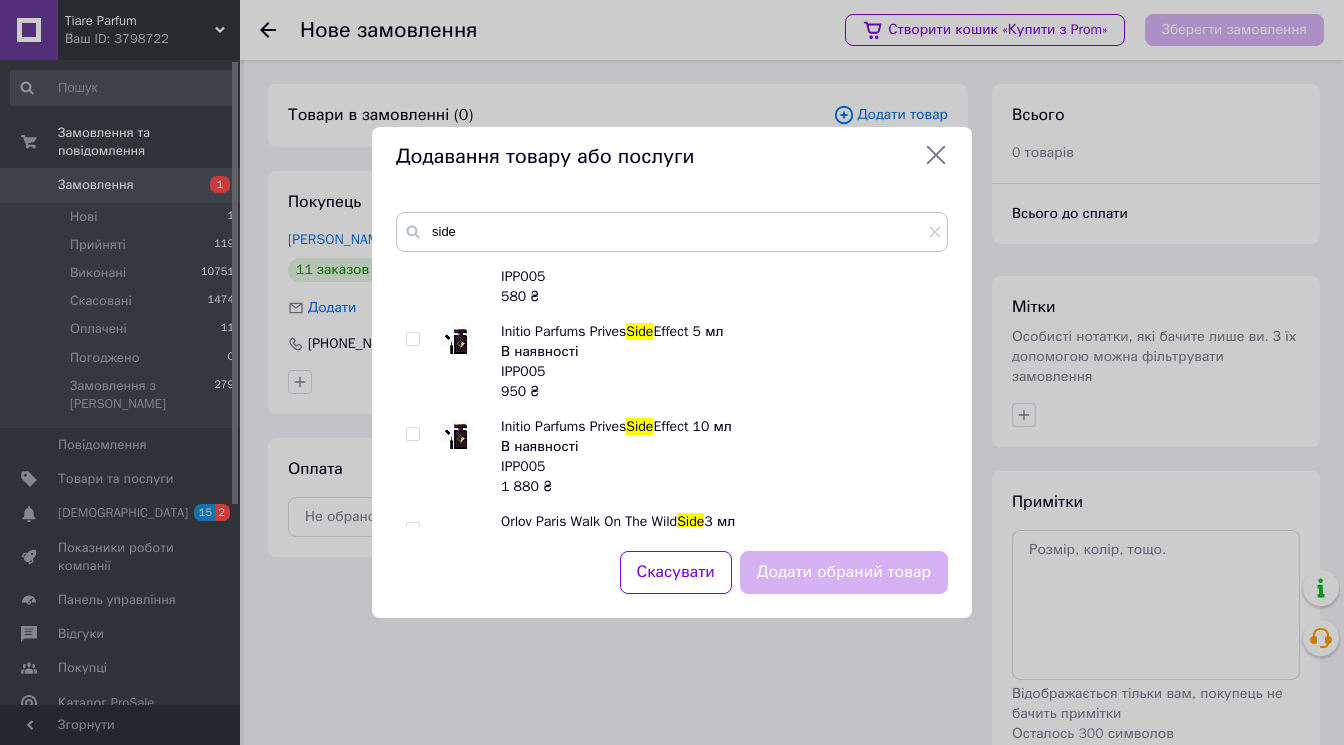 click at bounding box center (412, 434) 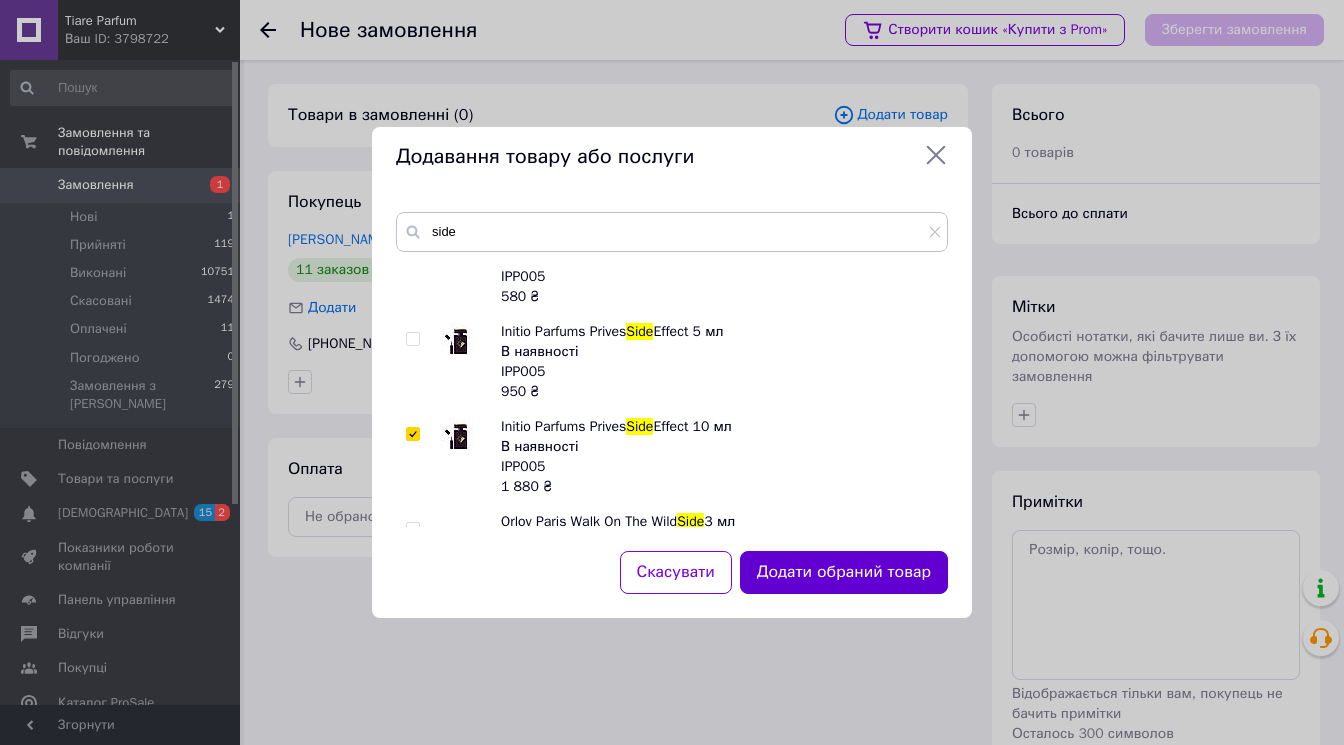 click on "Додати обраний товар" at bounding box center [844, 572] 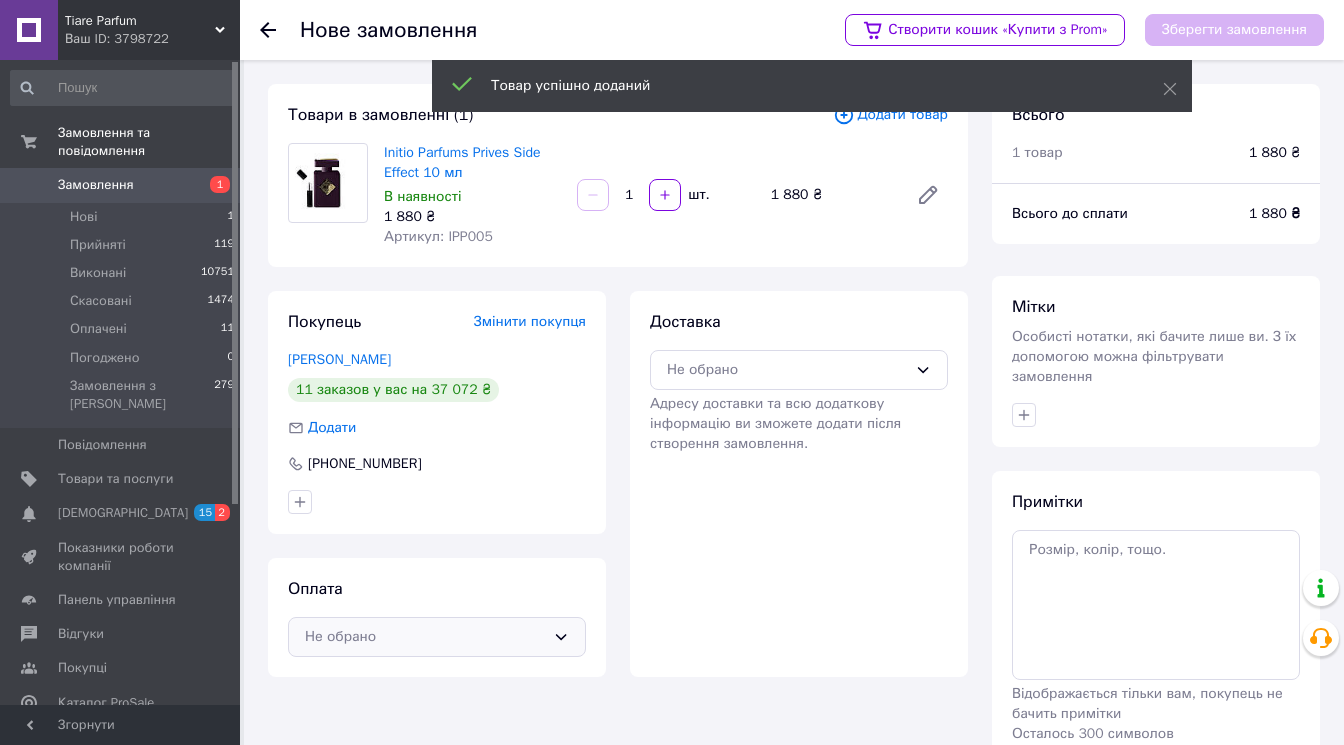 click on "Не обрано" at bounding box center (425, 637) 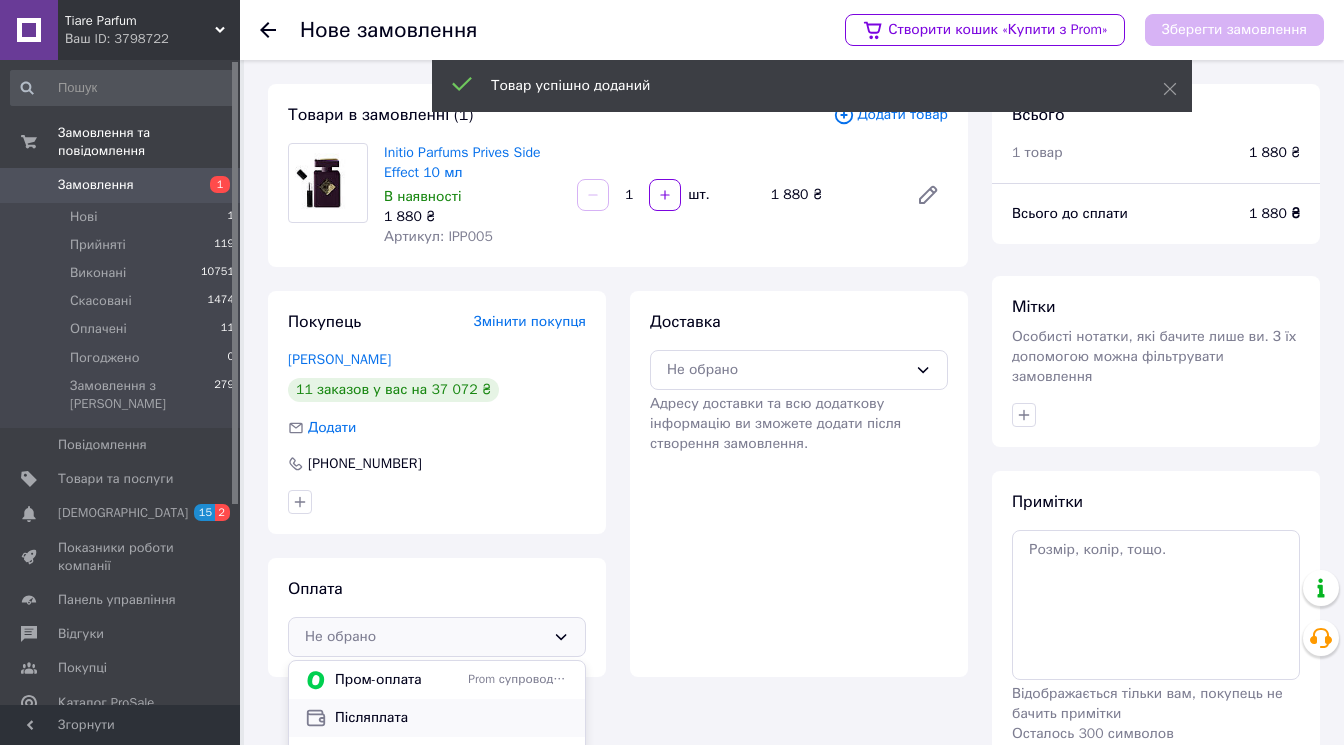 scroll, scrollTop: 98, scrollLeft: 0, axis: vertical 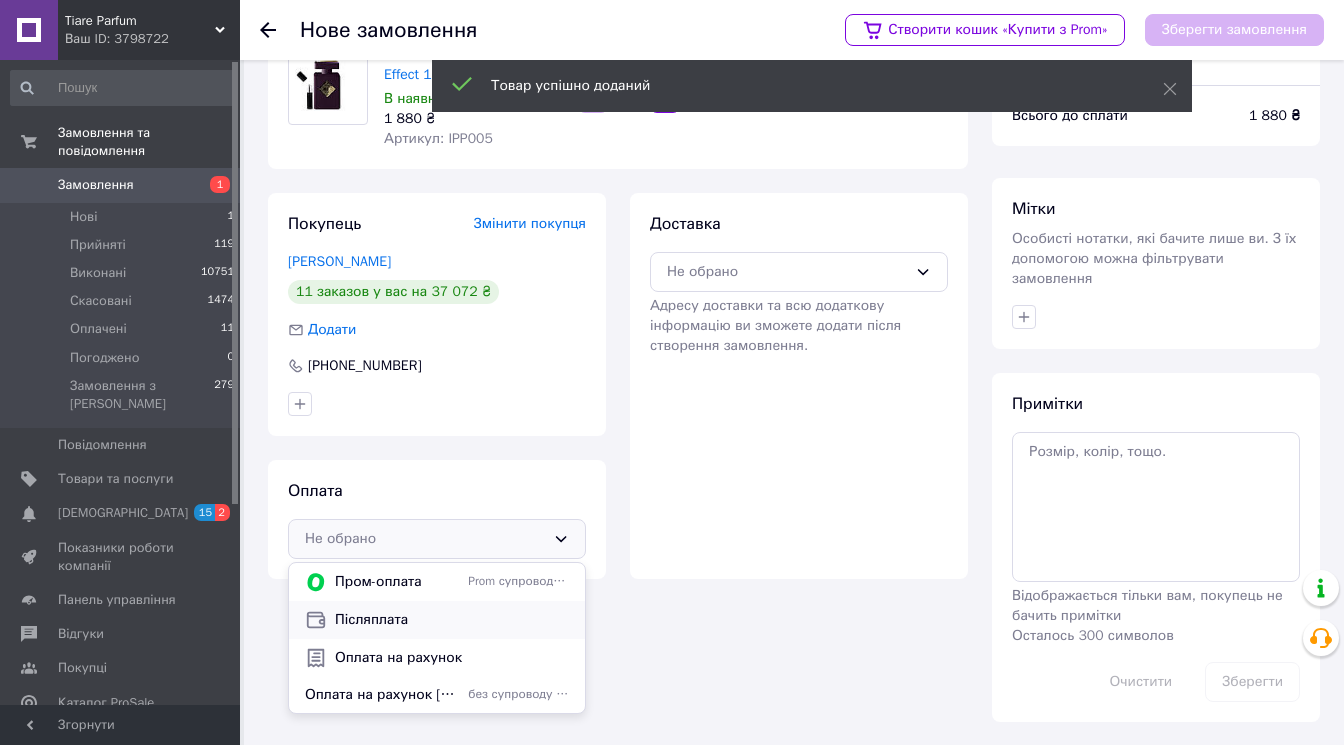 click on "Післяплата" at bounding box center [452, 620] 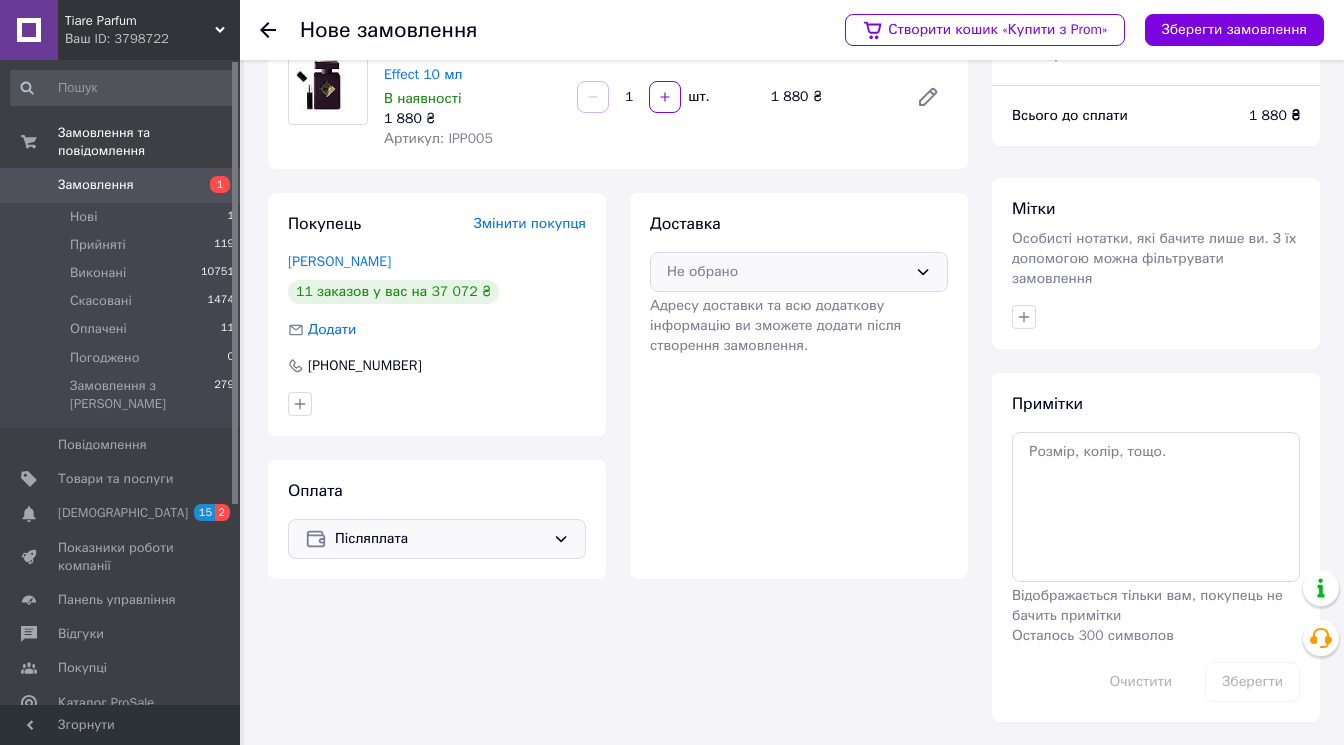 click on "Не обрано" at bounding box center (787, 272) 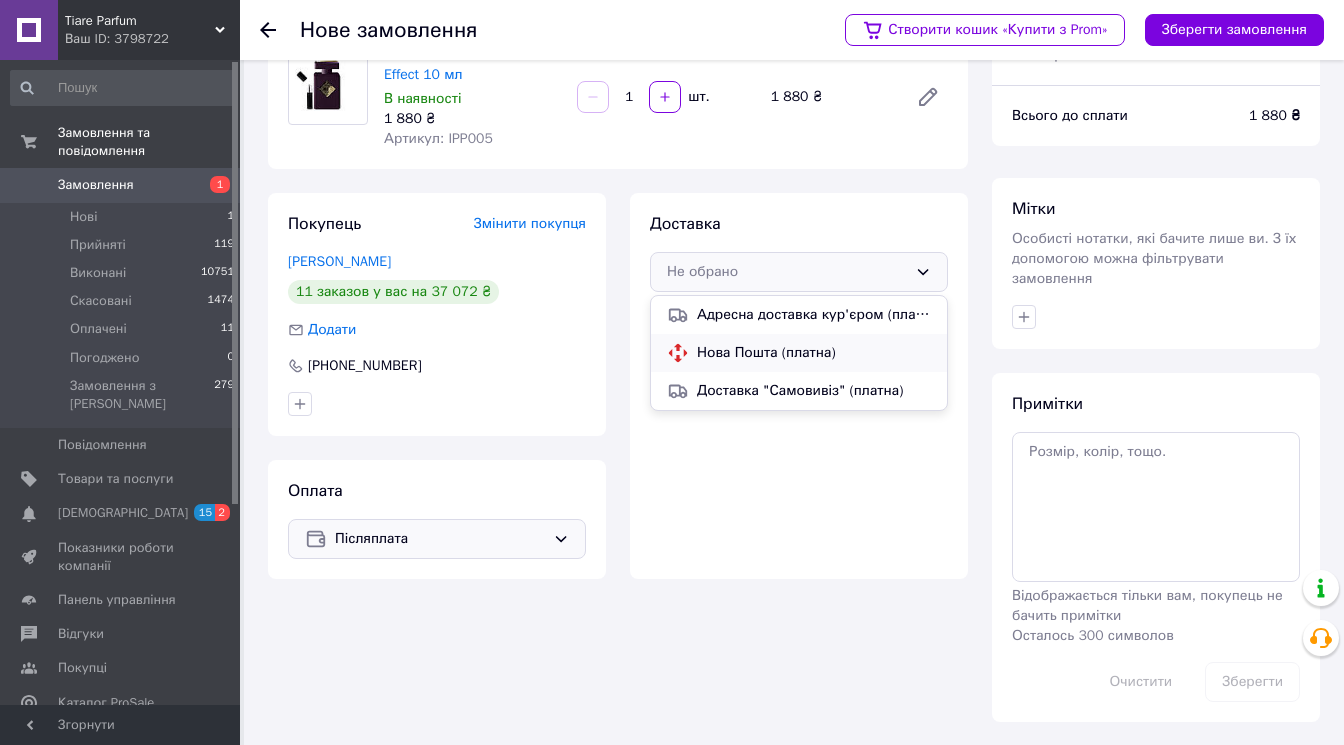 click on "Нова Пошта (платна)" at bounding box center [814, 353] 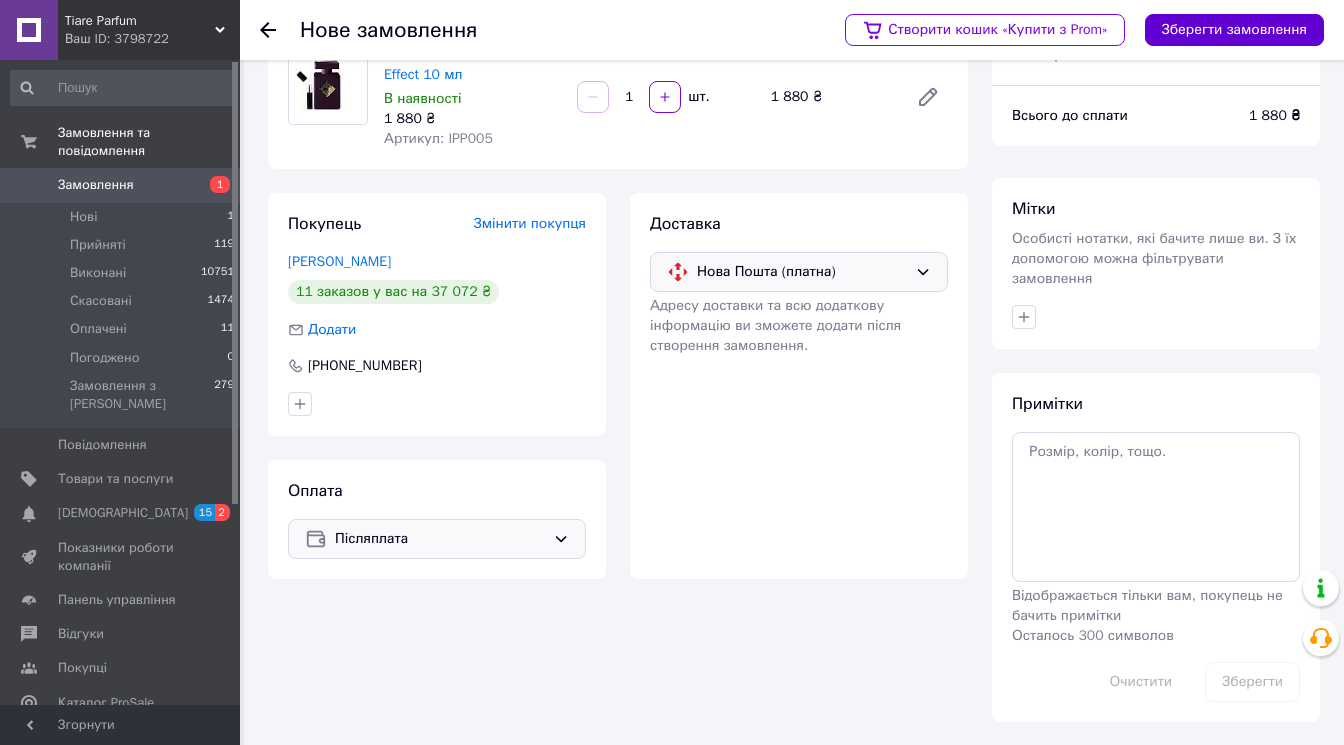 click on "Зберегти замовлення" at bounding box center [1234, 30] 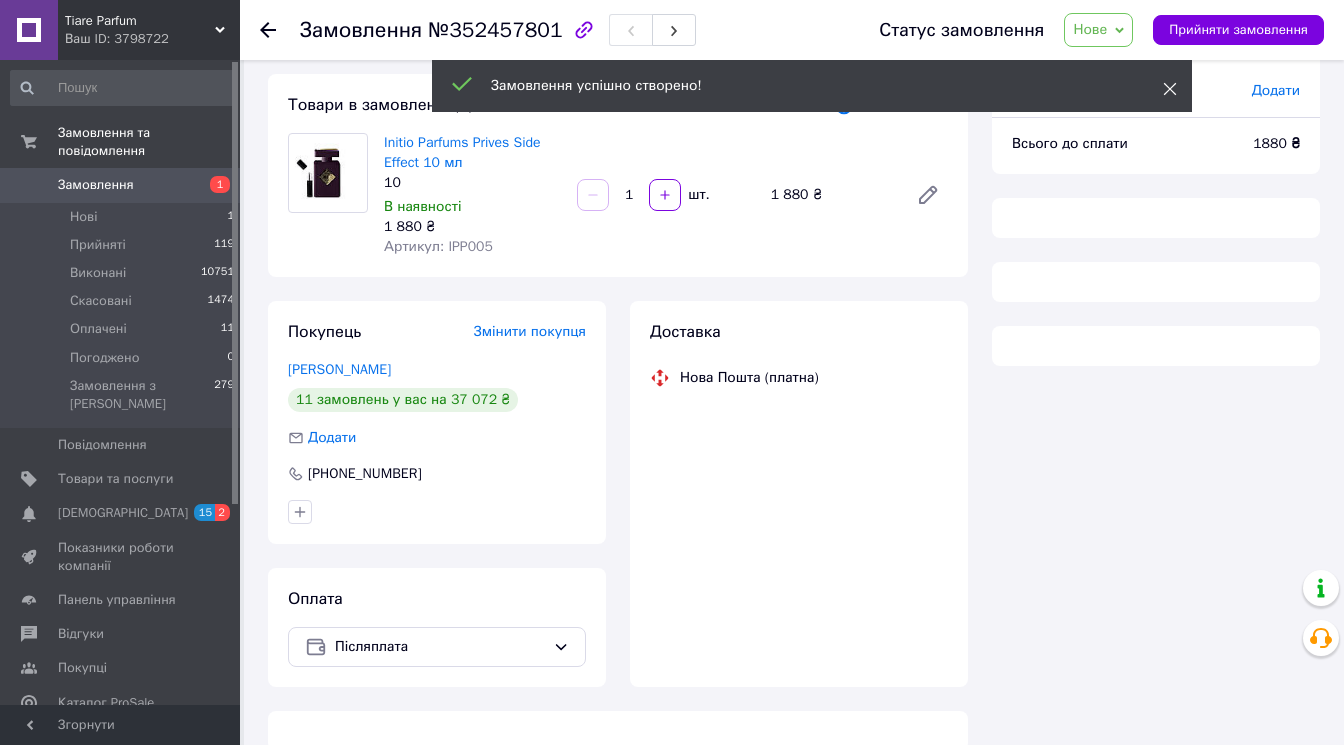 click 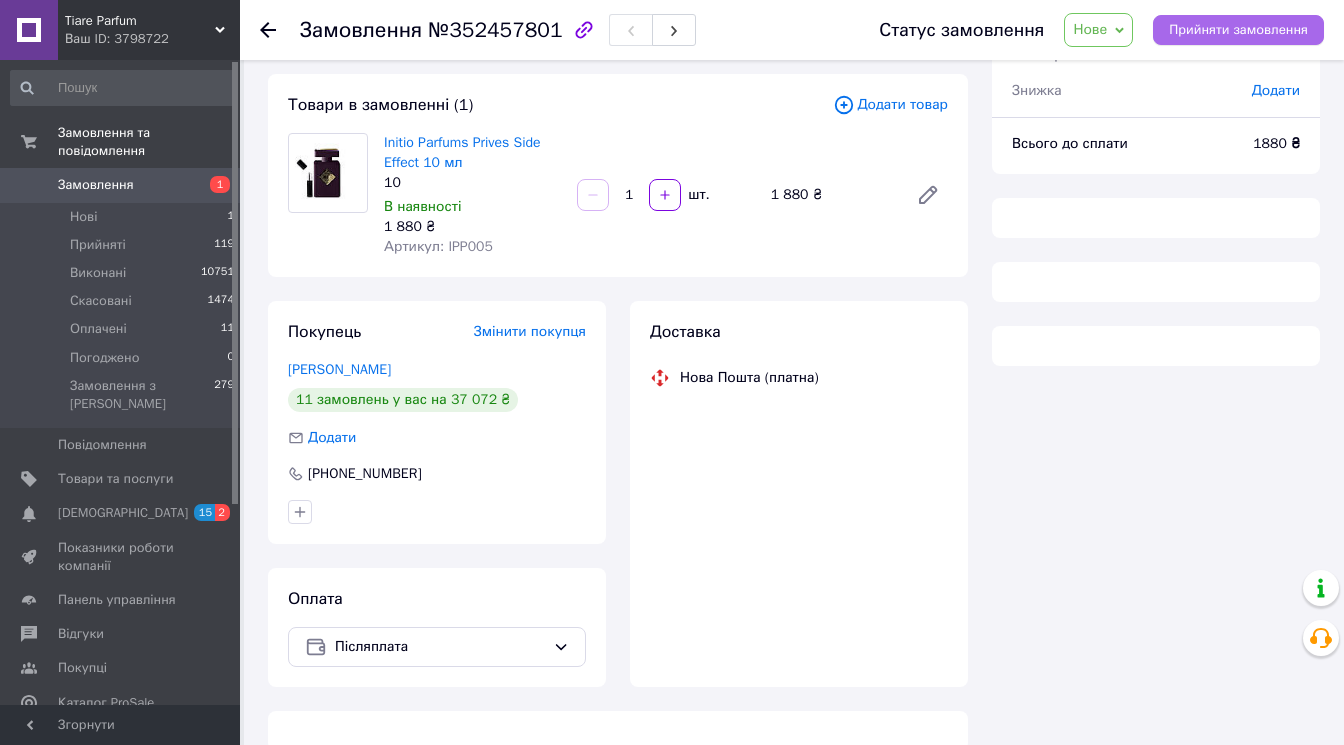 click on "Прийняти замовлення" at bounding box center [1238, 30] 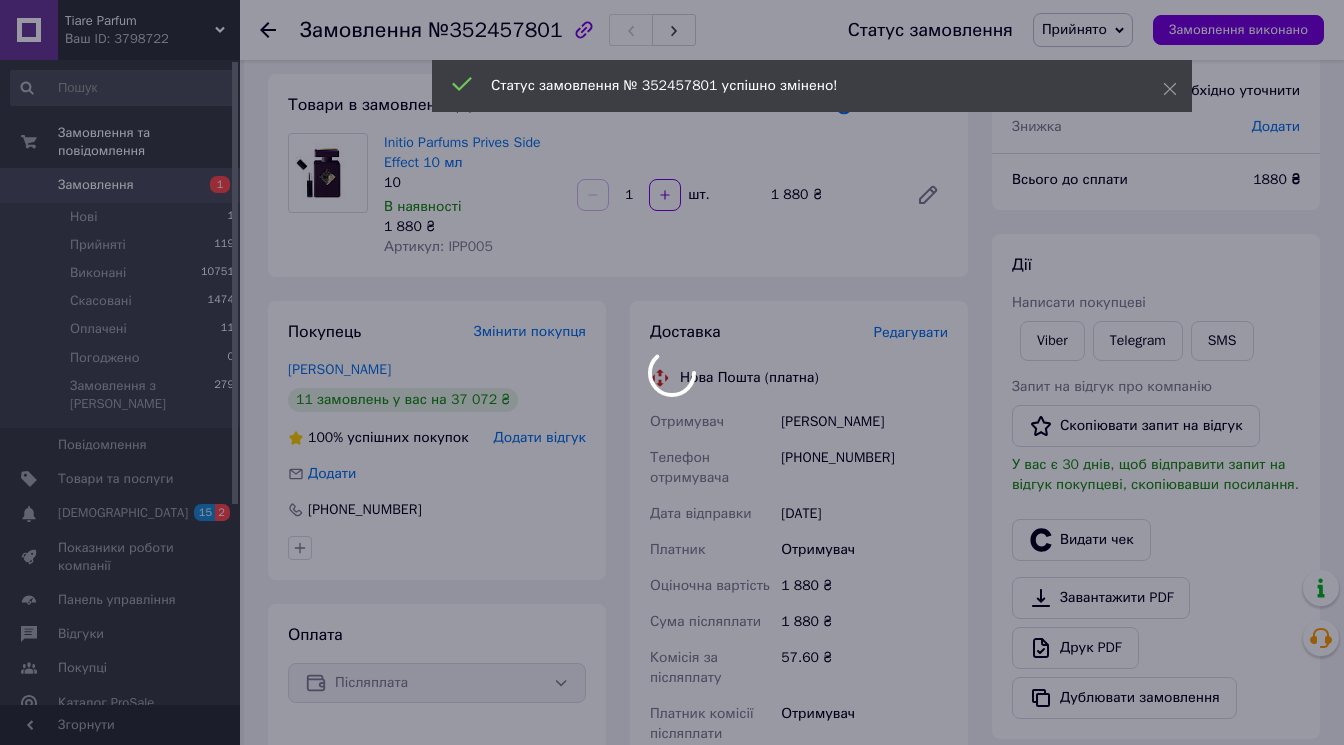 click at bounding box center (672, 372) 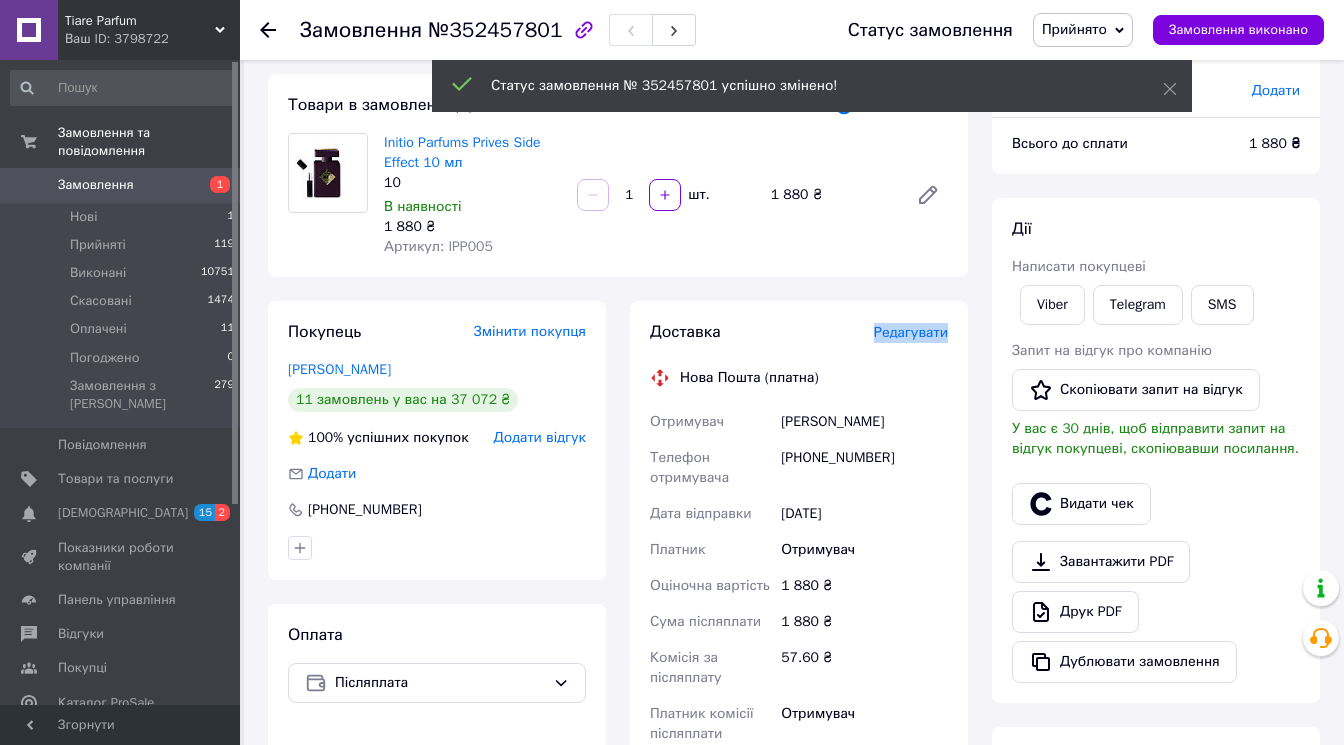 click on "Редагувати" at bounding box center (911, 332) 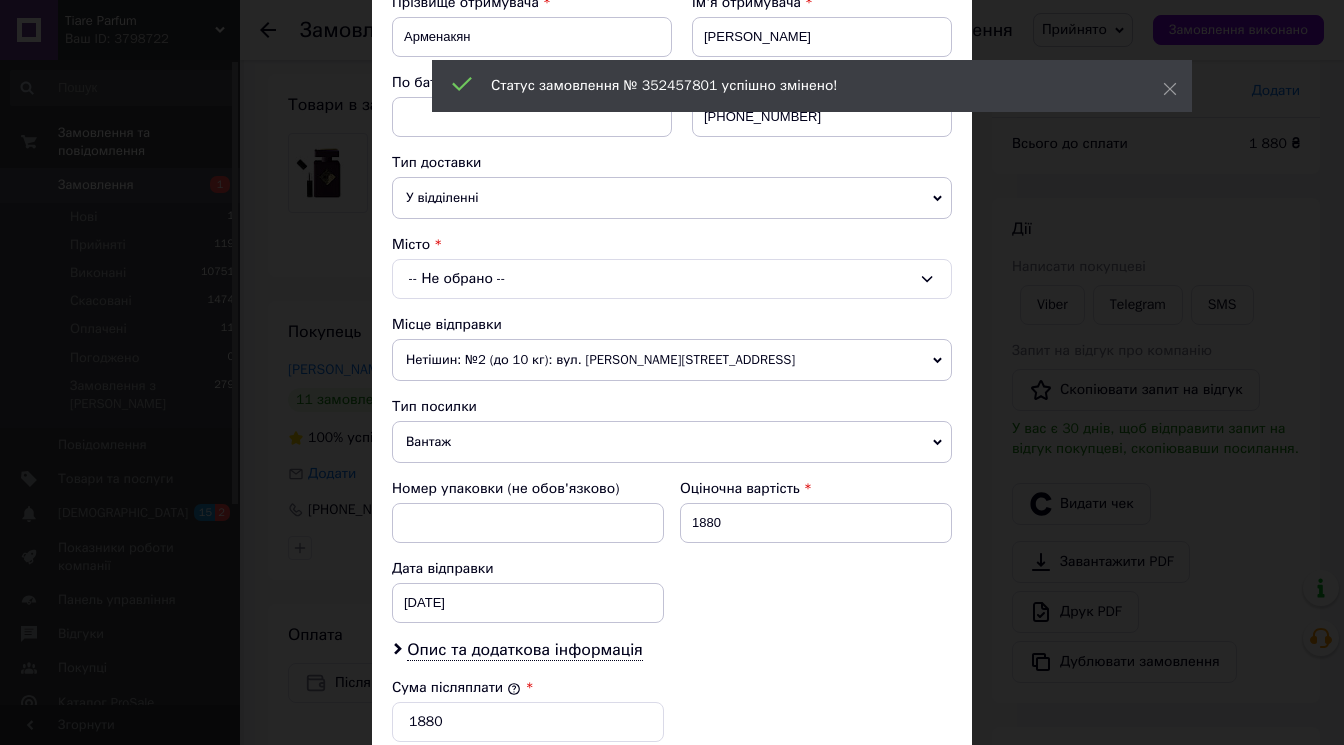 scroll, scrollTop: 327, scrollLeft: 0, axis: vertical 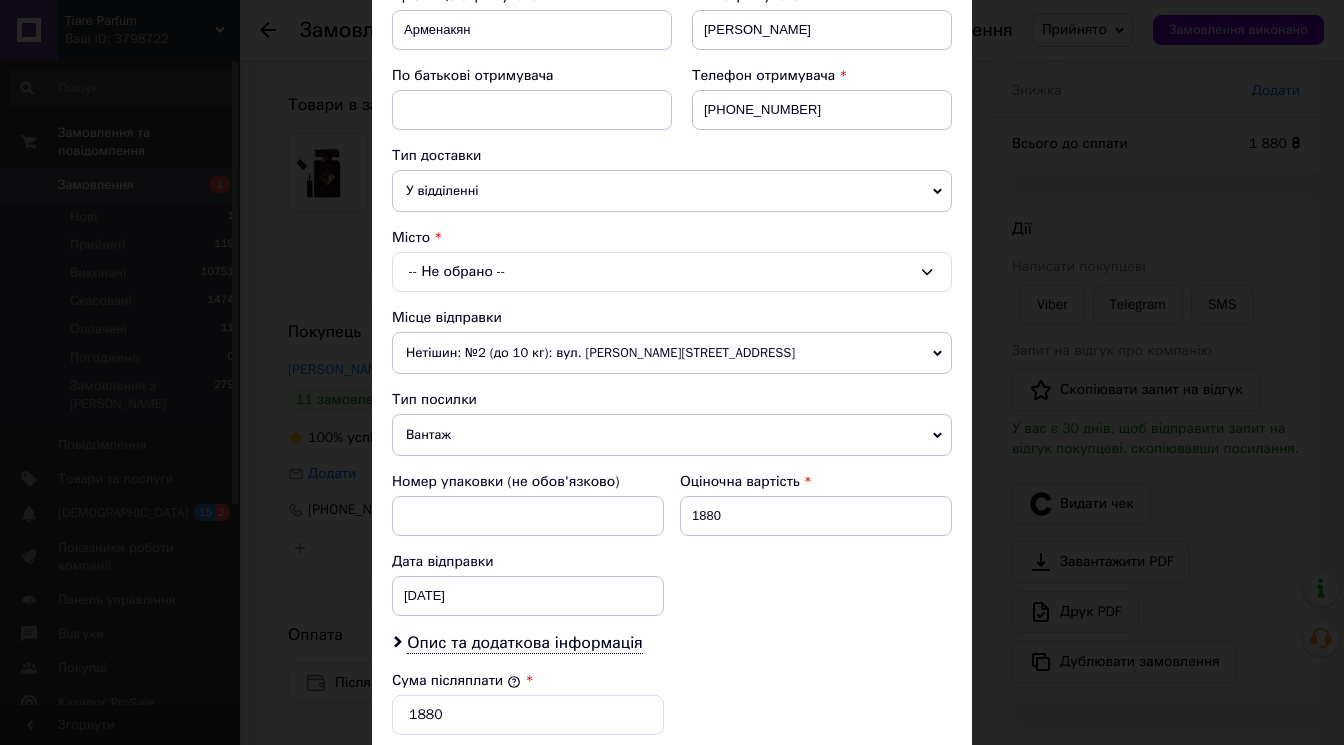 click on "-- Не обрано --" at bounding box center [672, 272] 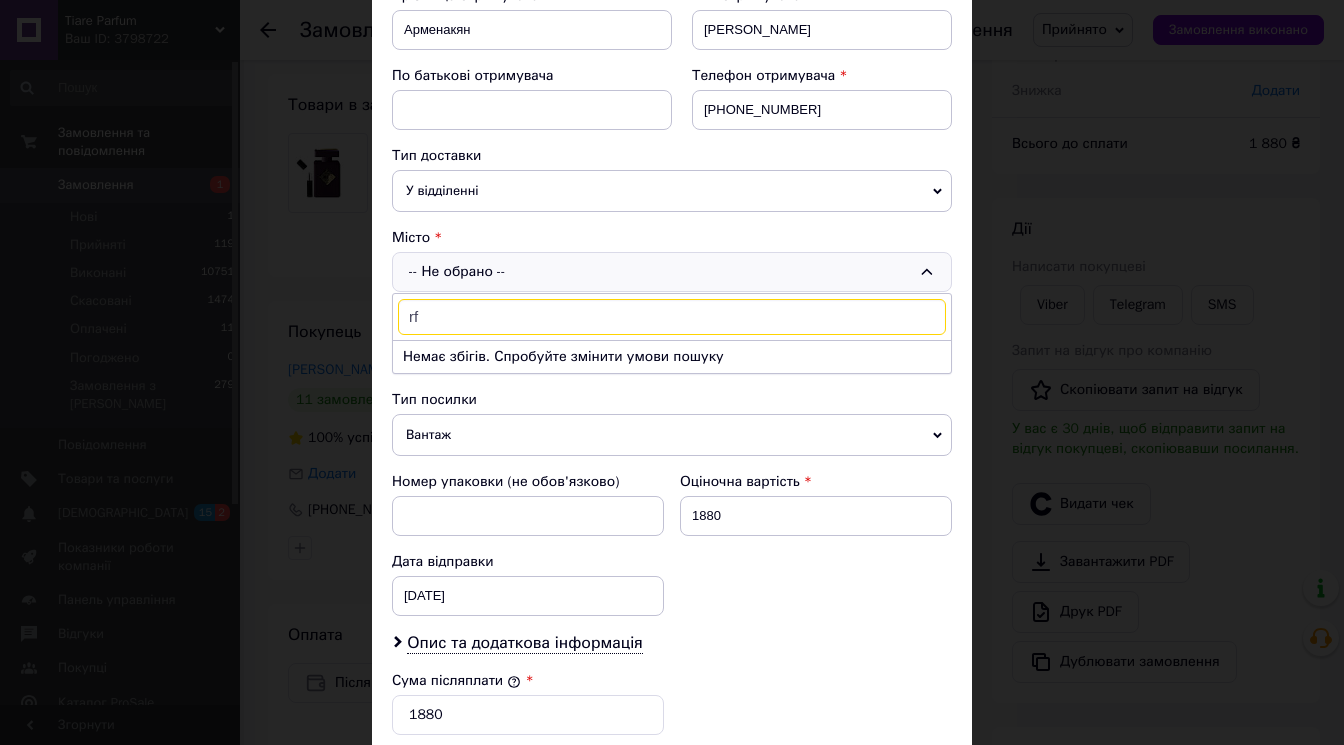 type on "r" 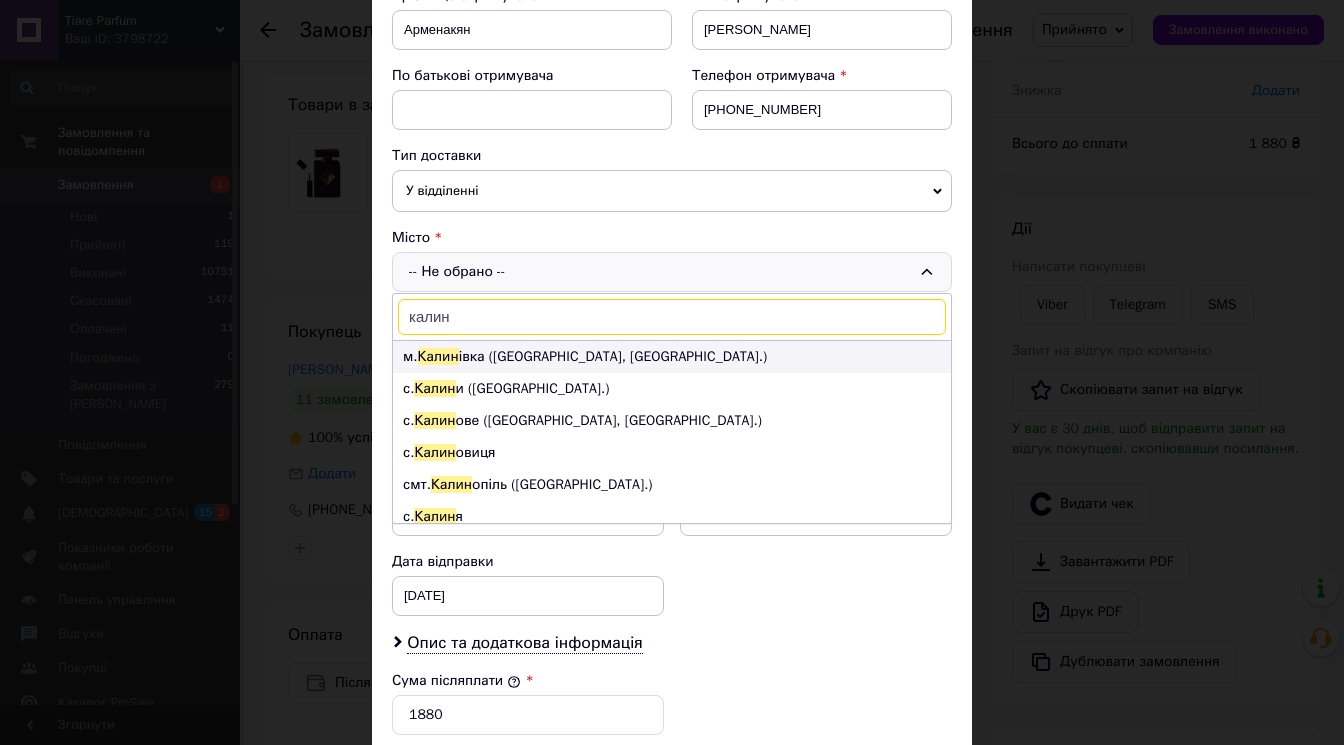 type on "калин" 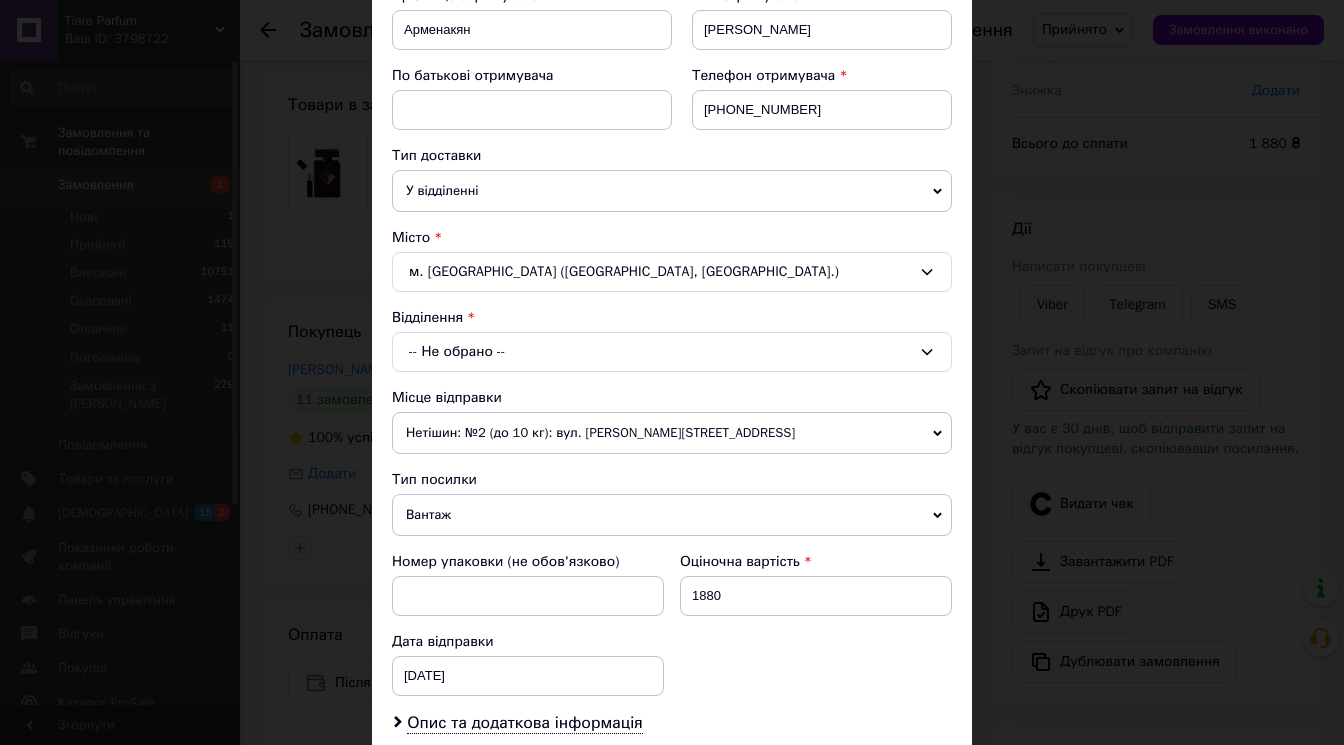click on "-- Не обрано --" at bounding box center (672, 352) 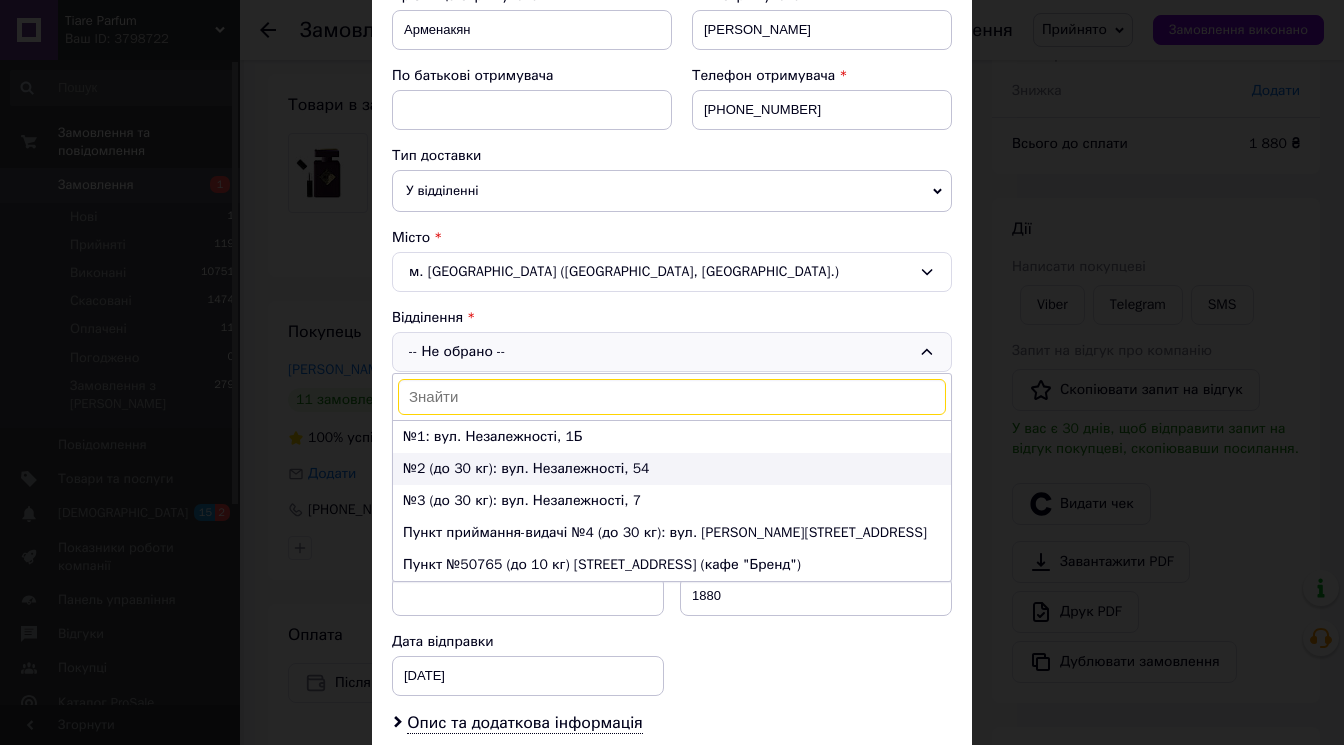 click on "№2 (до 30 кг): вул. Незалежності, 54" at bounding box center (672, 469) 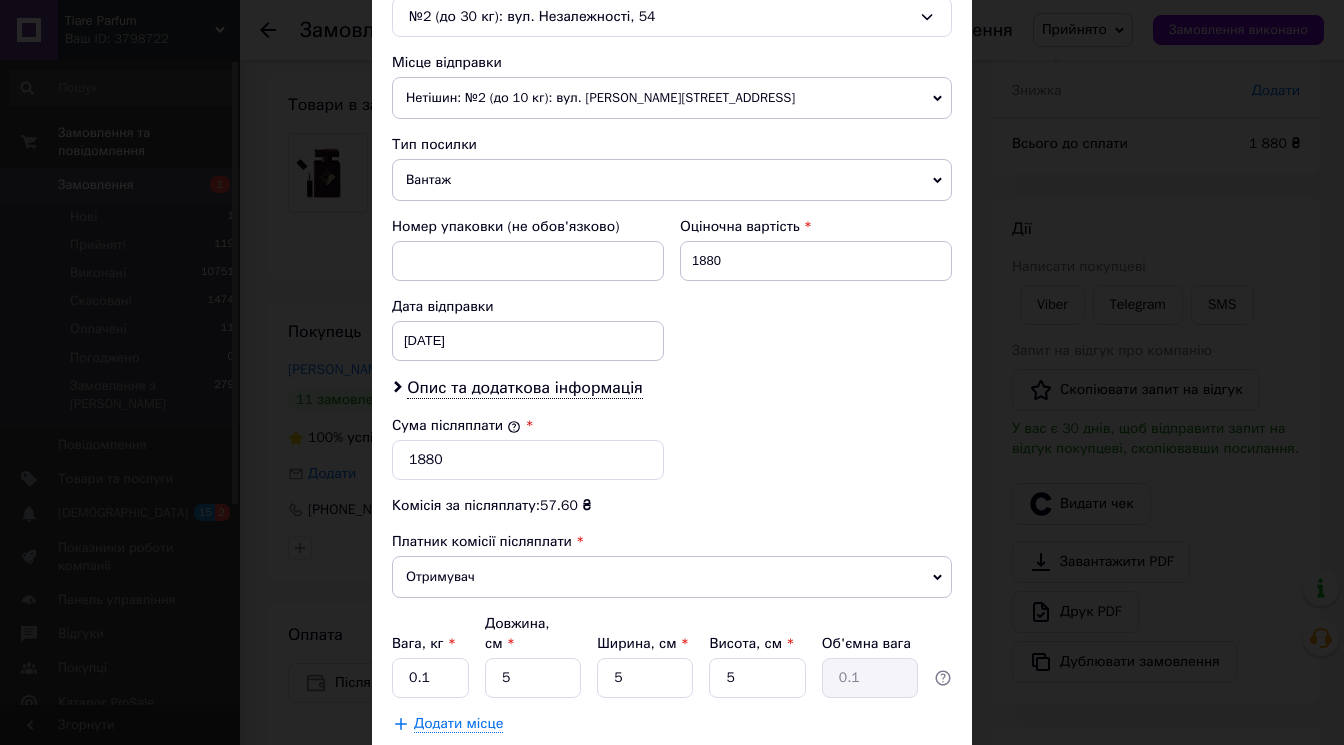 scroll, scrollTop: 801, scrollLeft: 0, axis: vertical 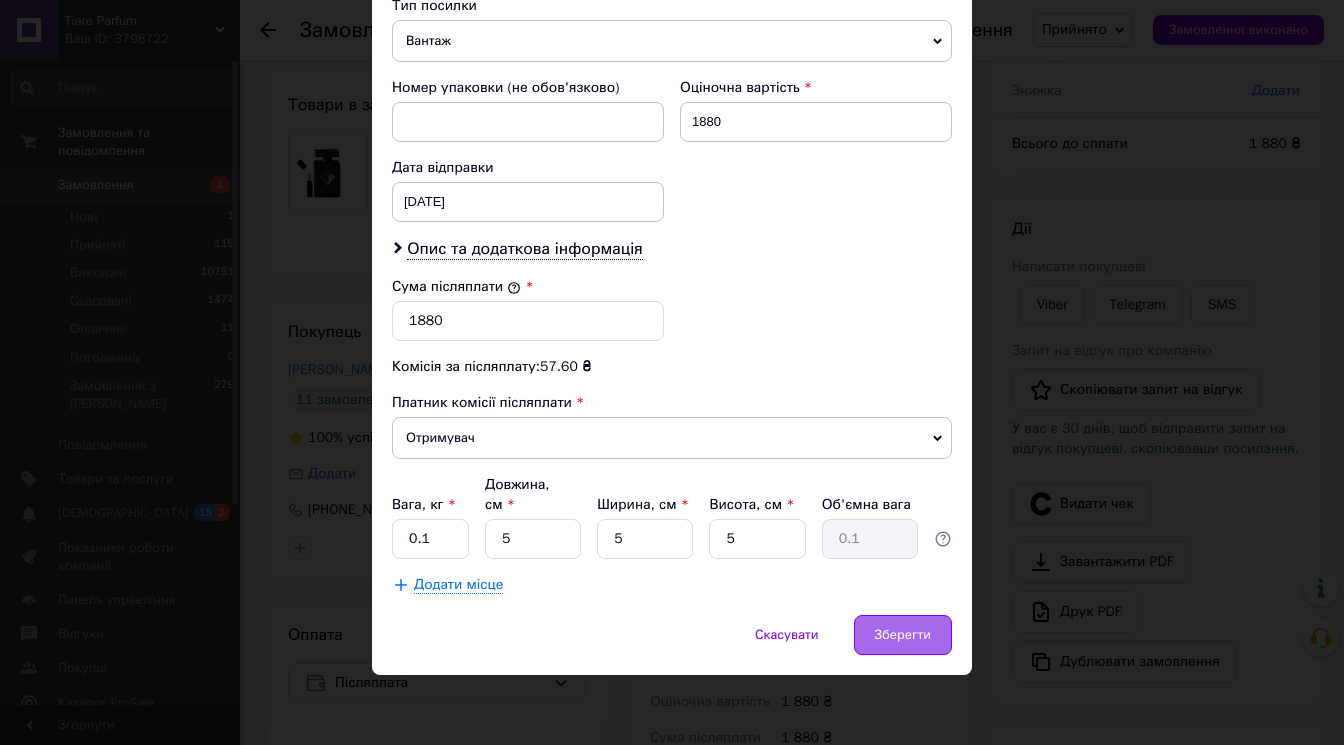 click on "Зберегти" at bounding box center [903, 635] 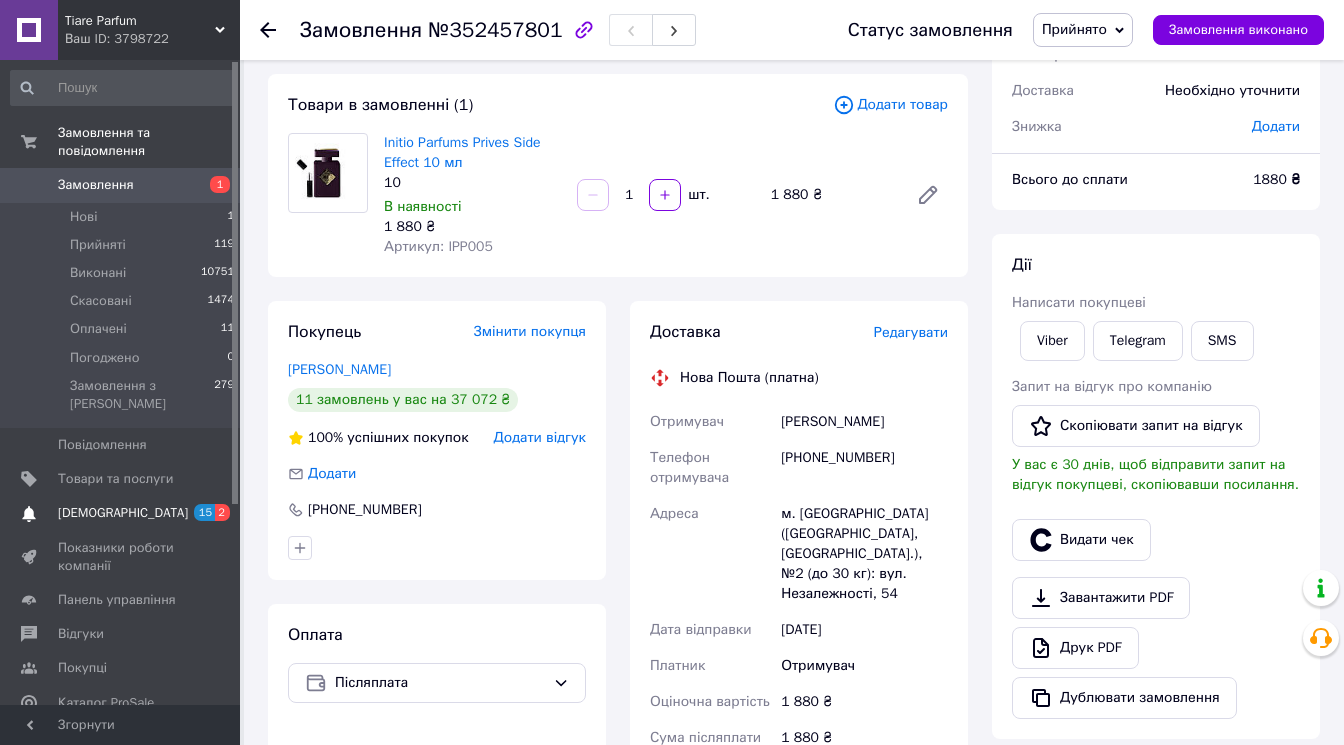 click on "[DEMOGRAPHIC_DATA]" at bounding box center [121, 513] 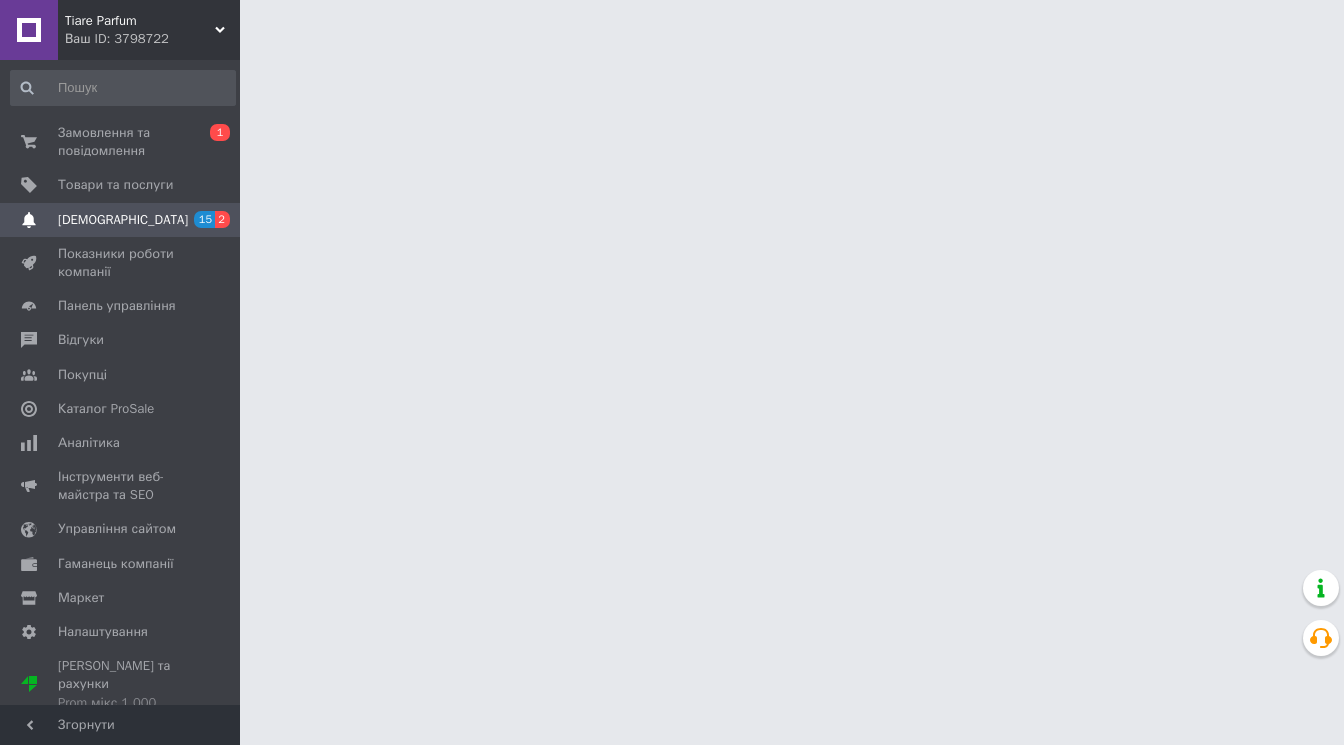 scroll, scrollTop: 0, scrollLeft: 0, axis: both 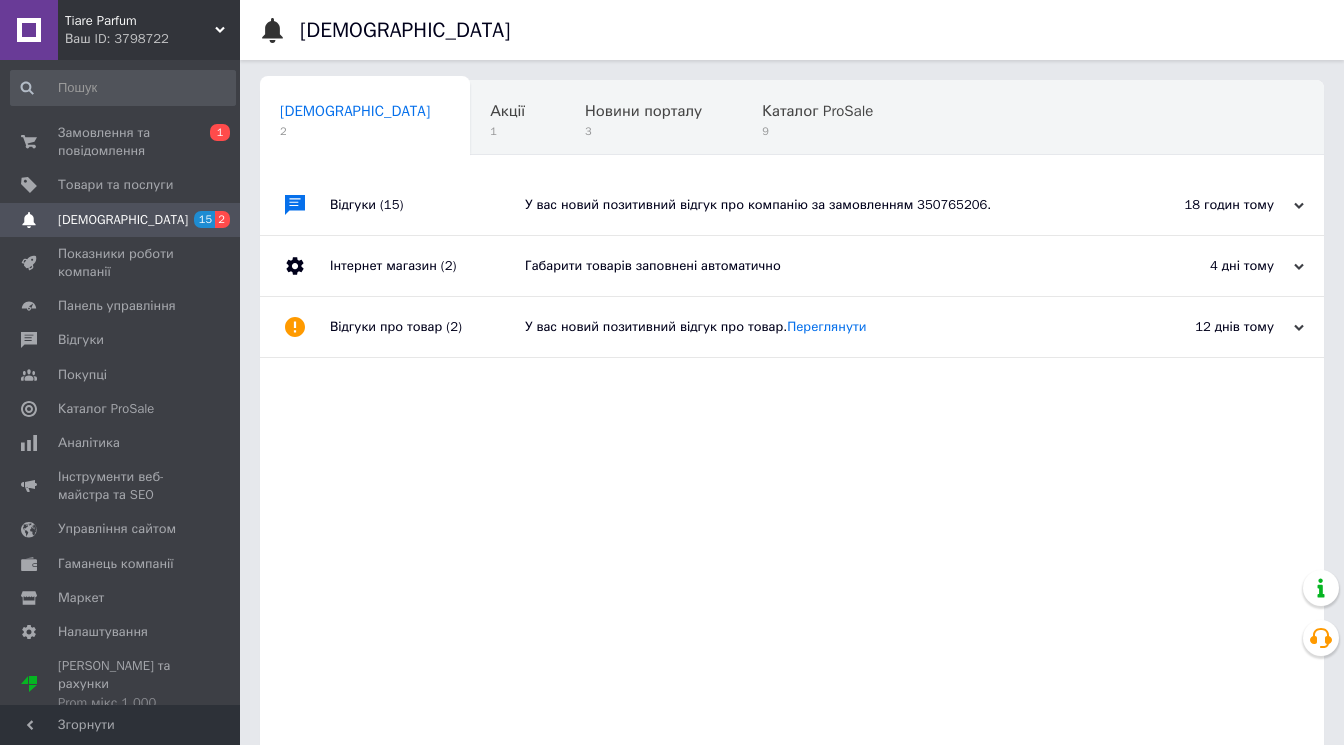 click on "18 годин тому [DATE]" at bounding box center (1214, 205) 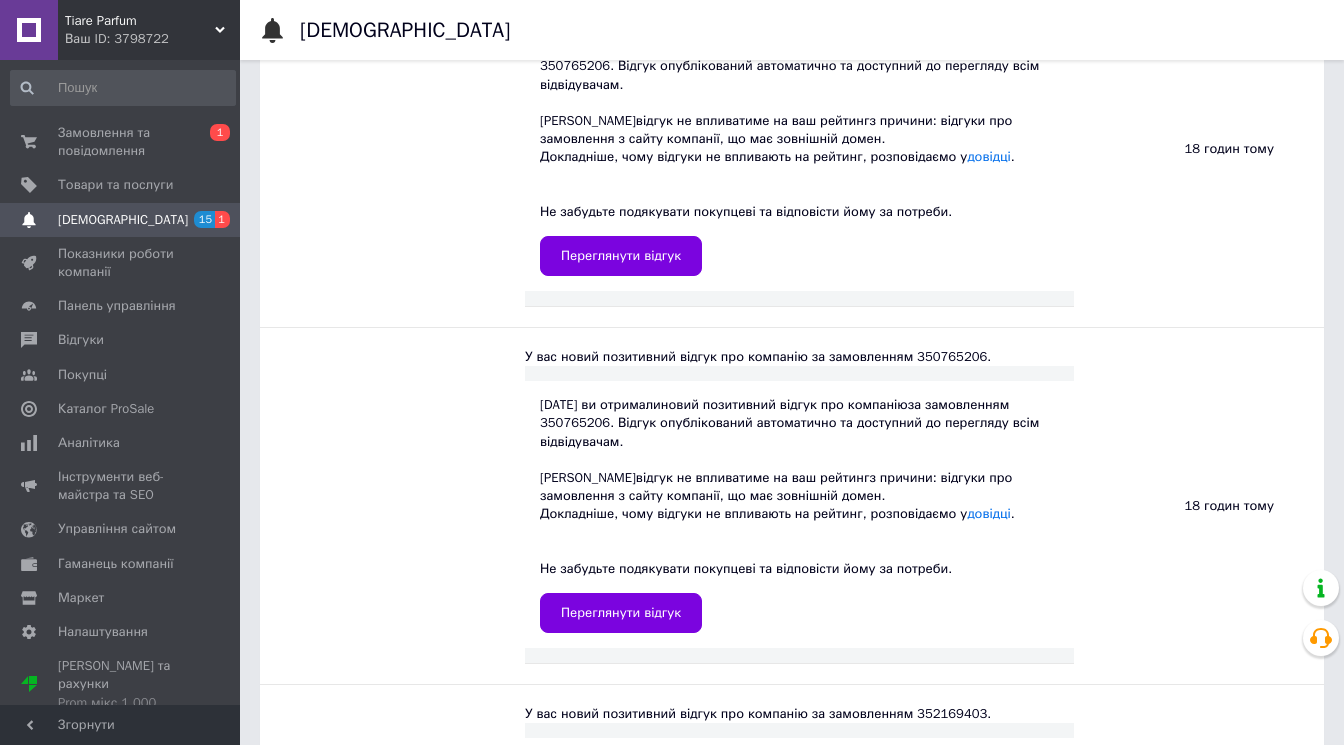 scroll, scrollTop: 276, scrollLeft: 0, axis: vertical 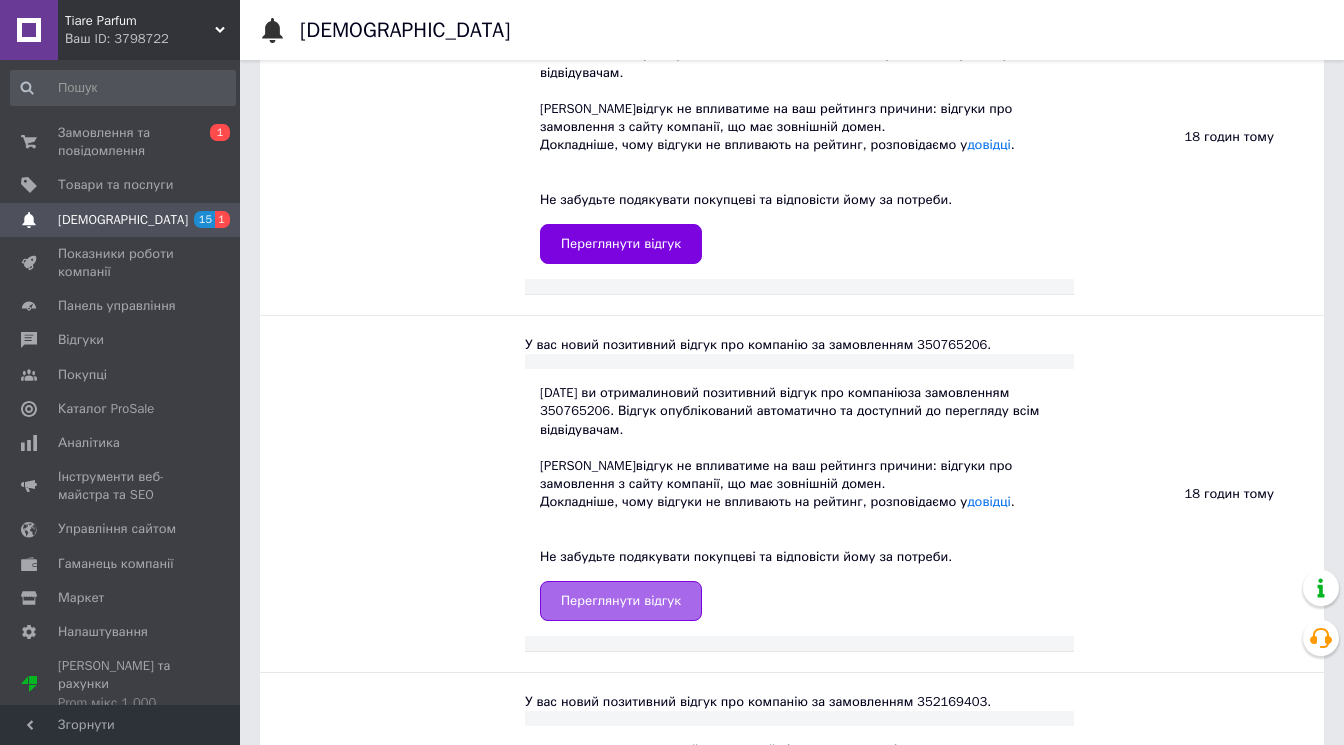 click on "Переглянути відгук" at bounding box center [621, 601] 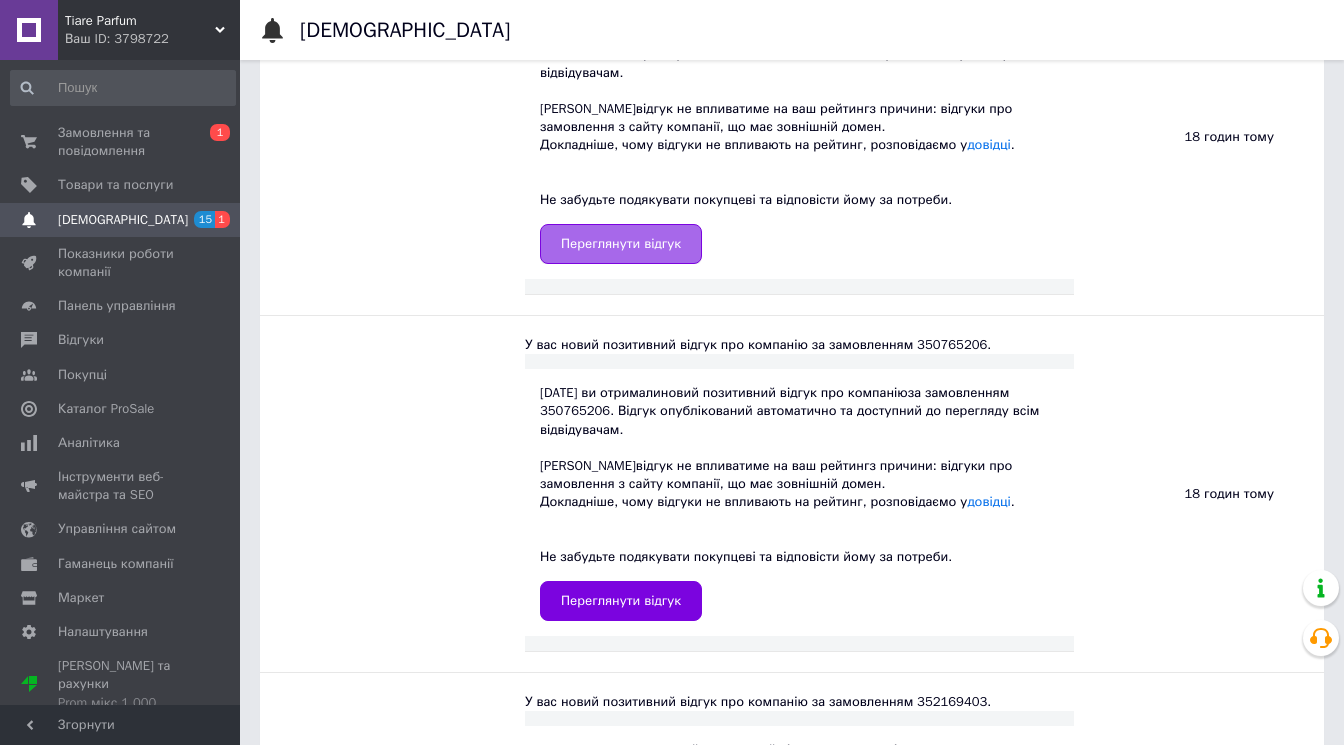 click on "Переглянути відгук" at bounding box center [621, 244] 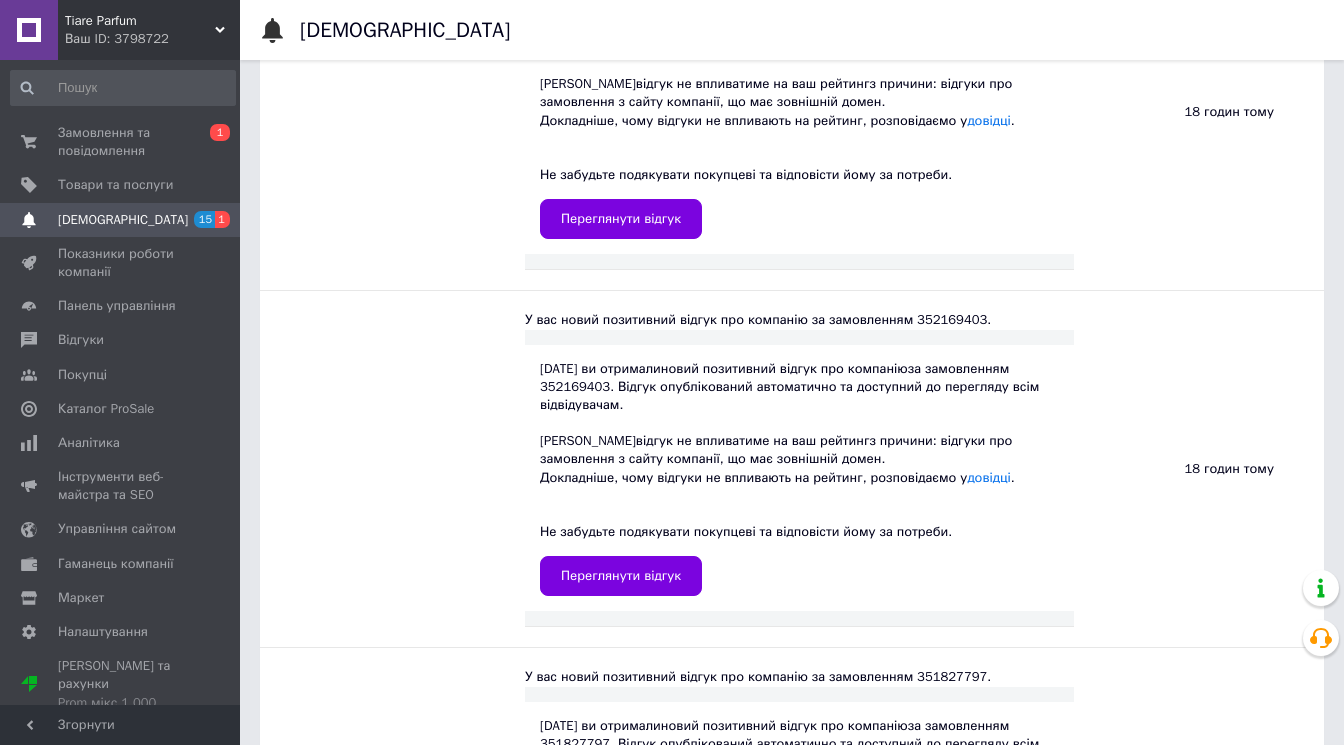 scroll, scrollTop: 1996, scrollLeft: 0, axis: vertical 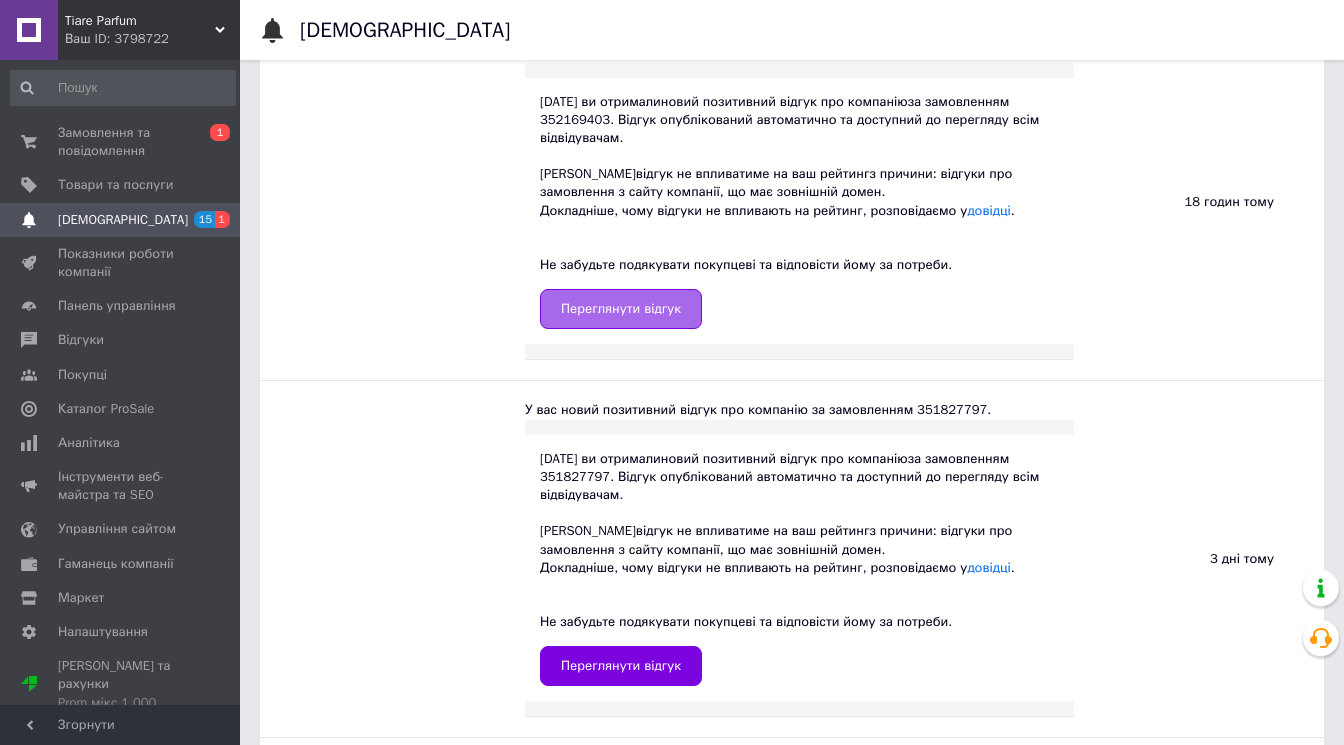 click on "Переглянути відгук" at bounding box center (621, 309) 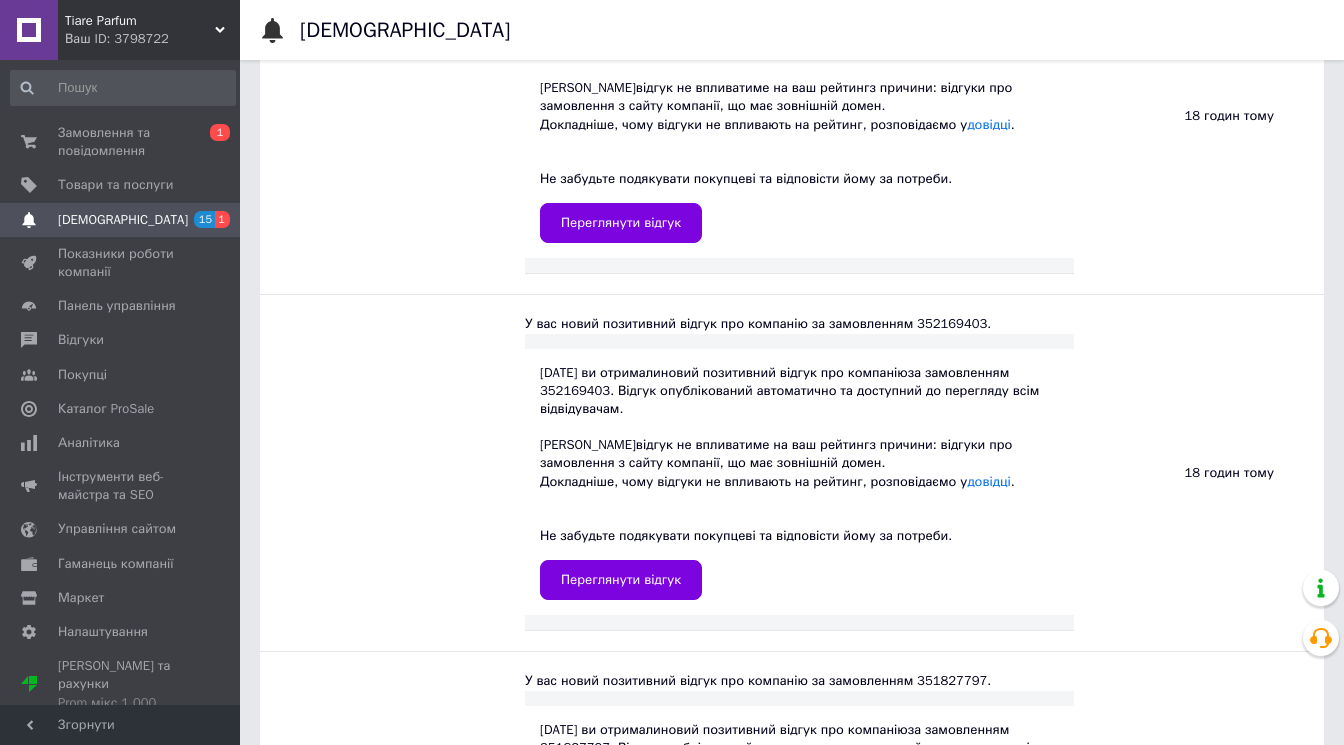 scroll, scrollTop: 1726, scrollLeft: 0, axis: vertical 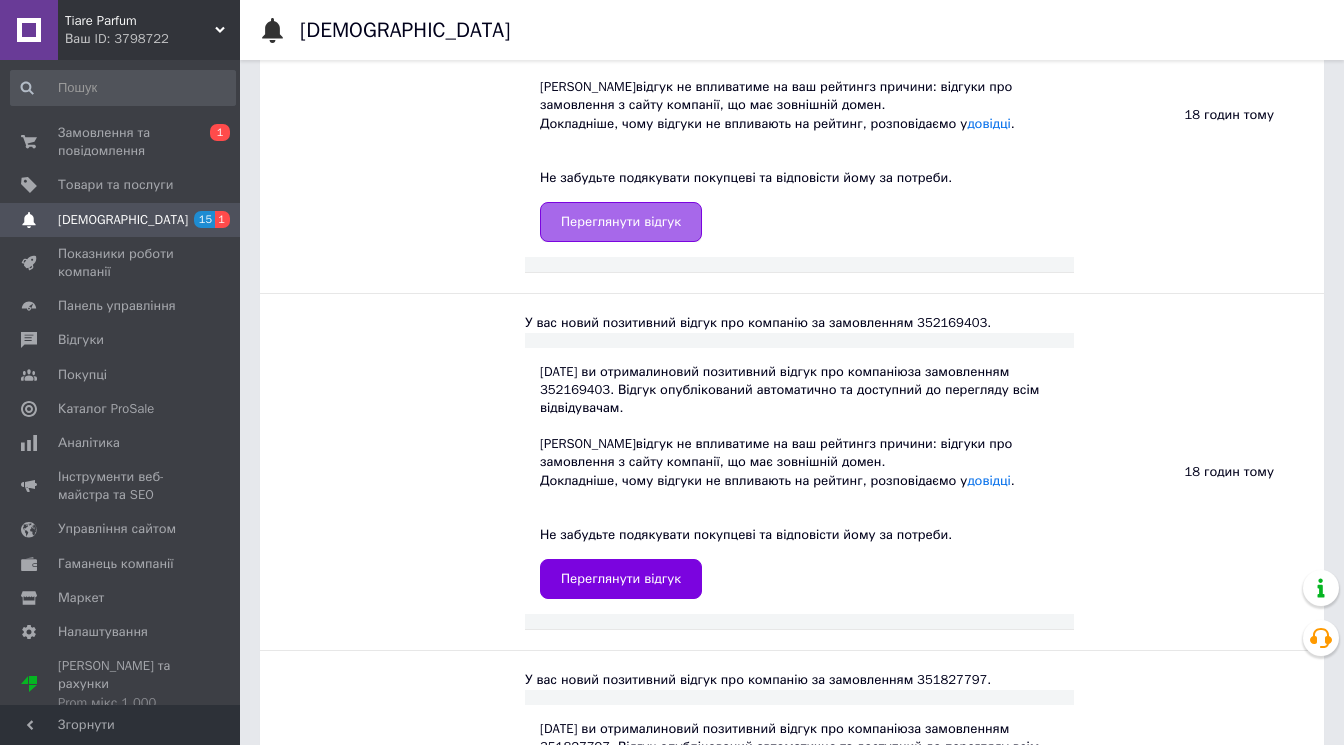 click on "Переглянути відгук" at bounding box center (621, 222) 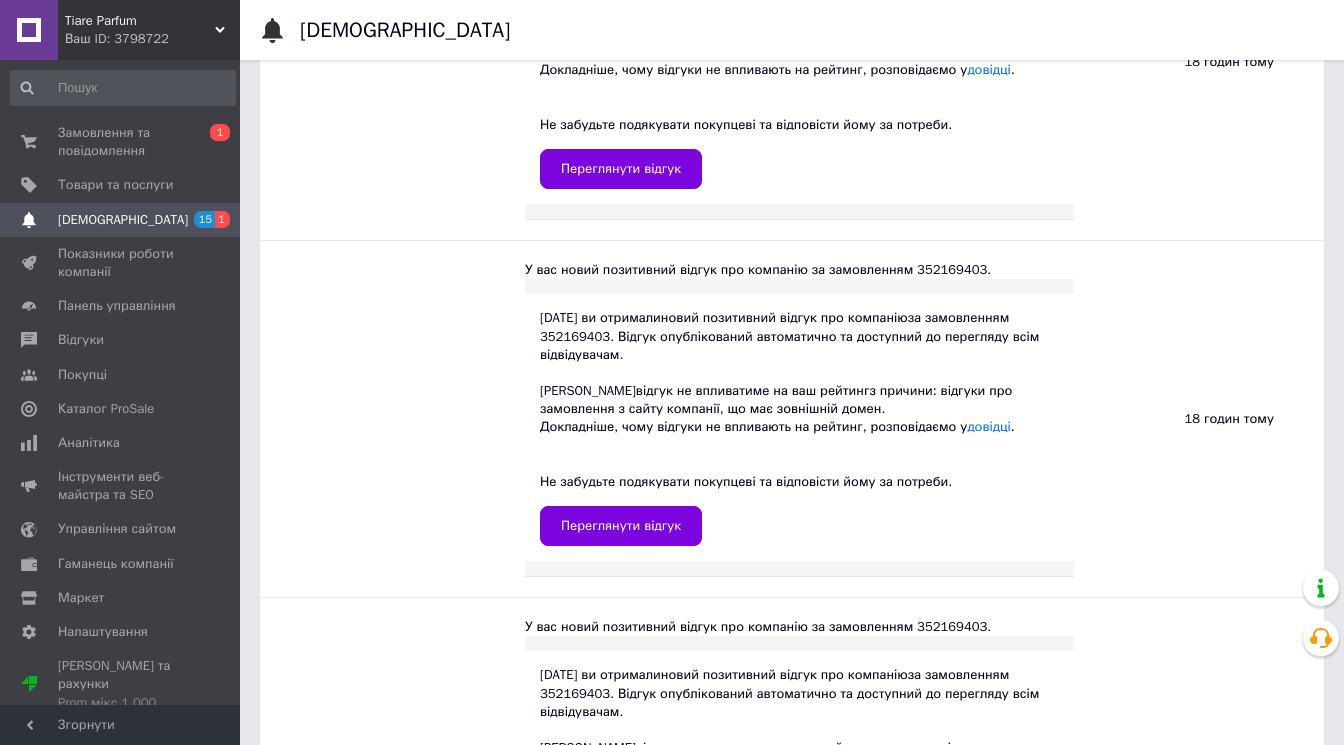 scroll, scrollTop: 707, scrollLeft: 0, axis: vertical 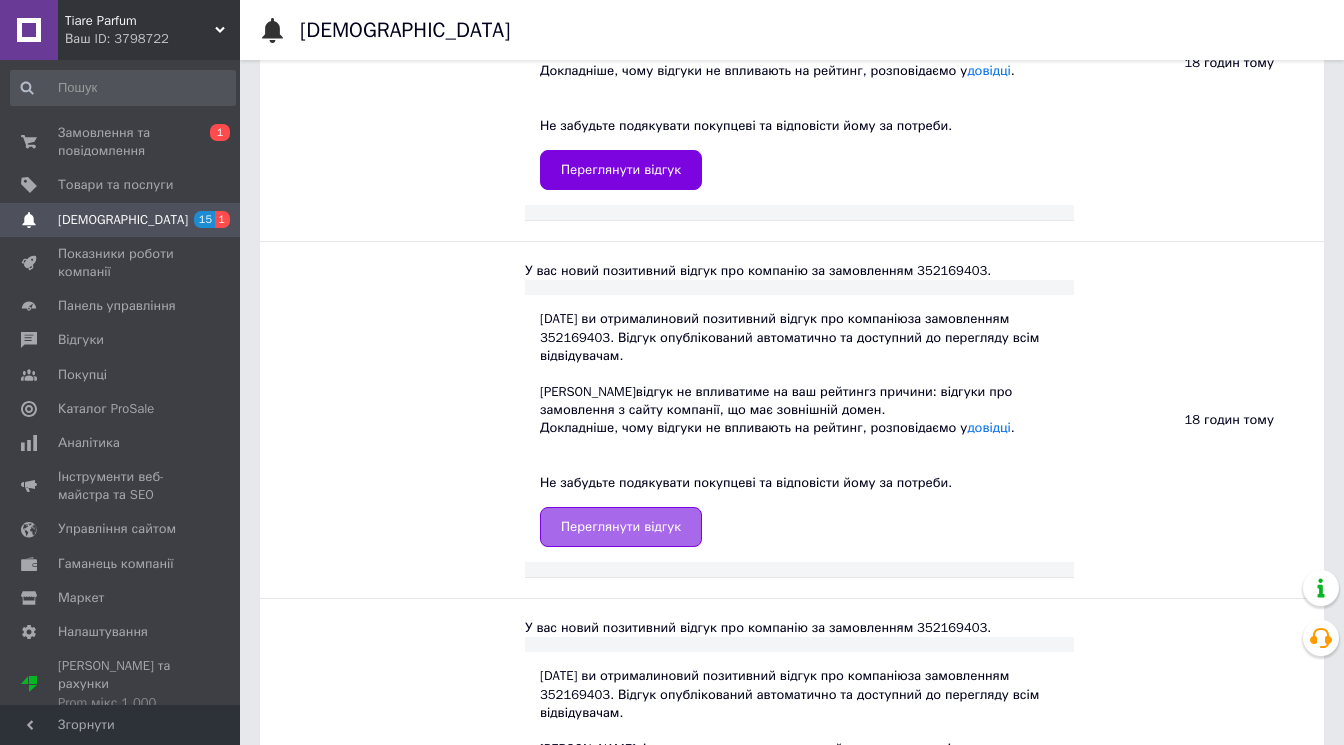 click on "Переглянути відгук" at bounding box center (621, 527) 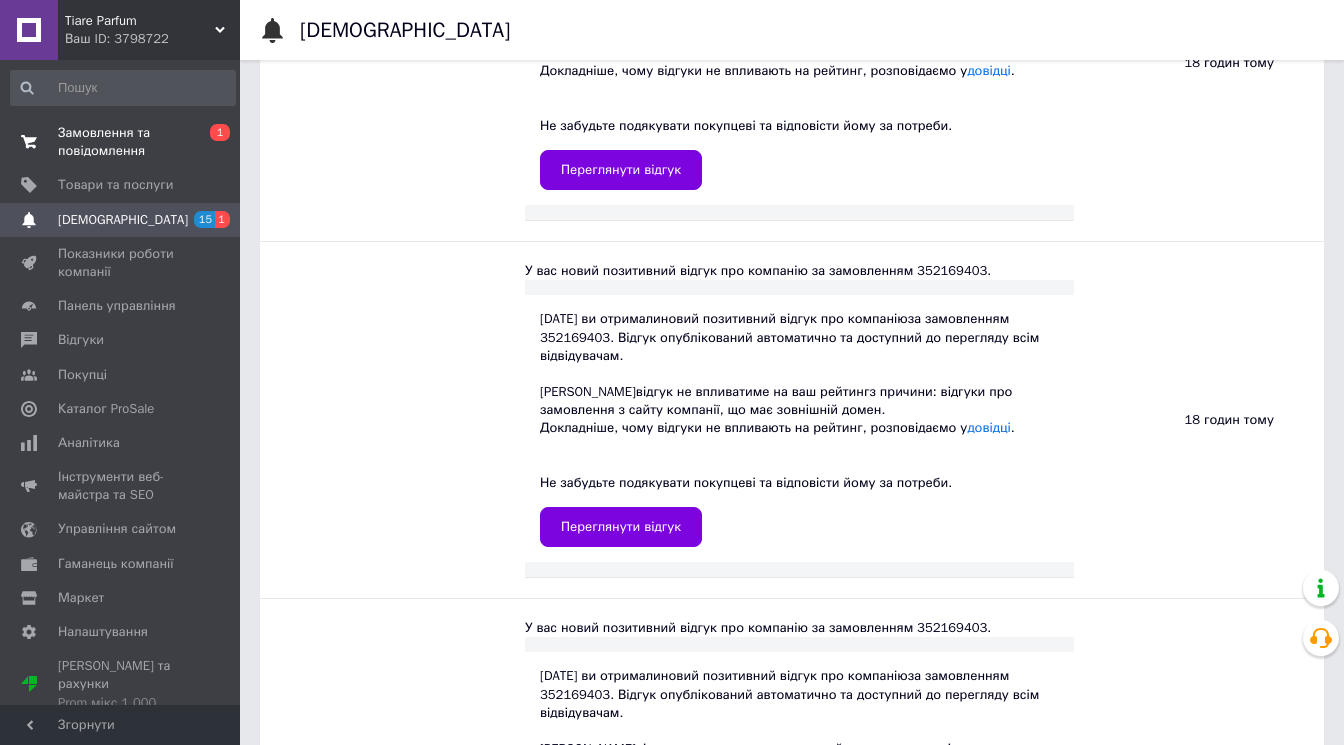 click on "Замовлення та повідомлення" at bounding box center (121, 142) 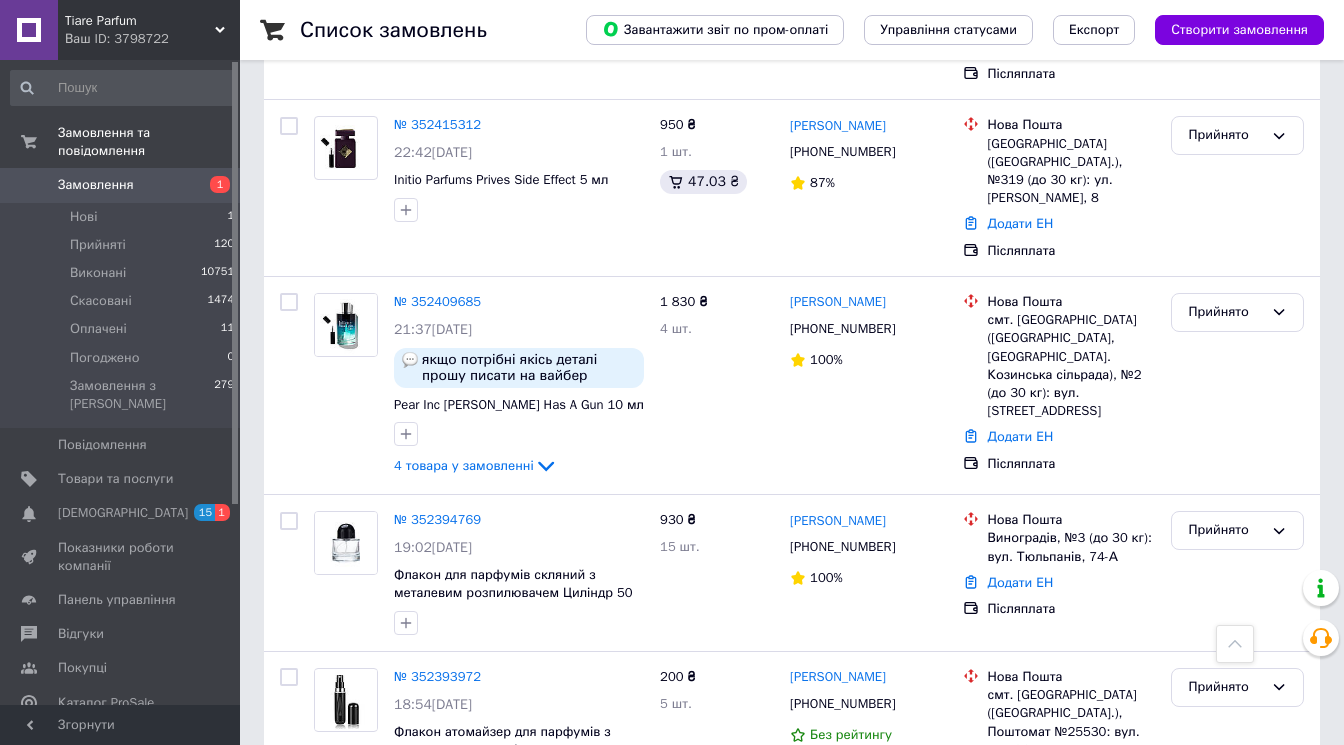 scroll, scrollTop: 1283, scrollLeft: 0, axis: vertical 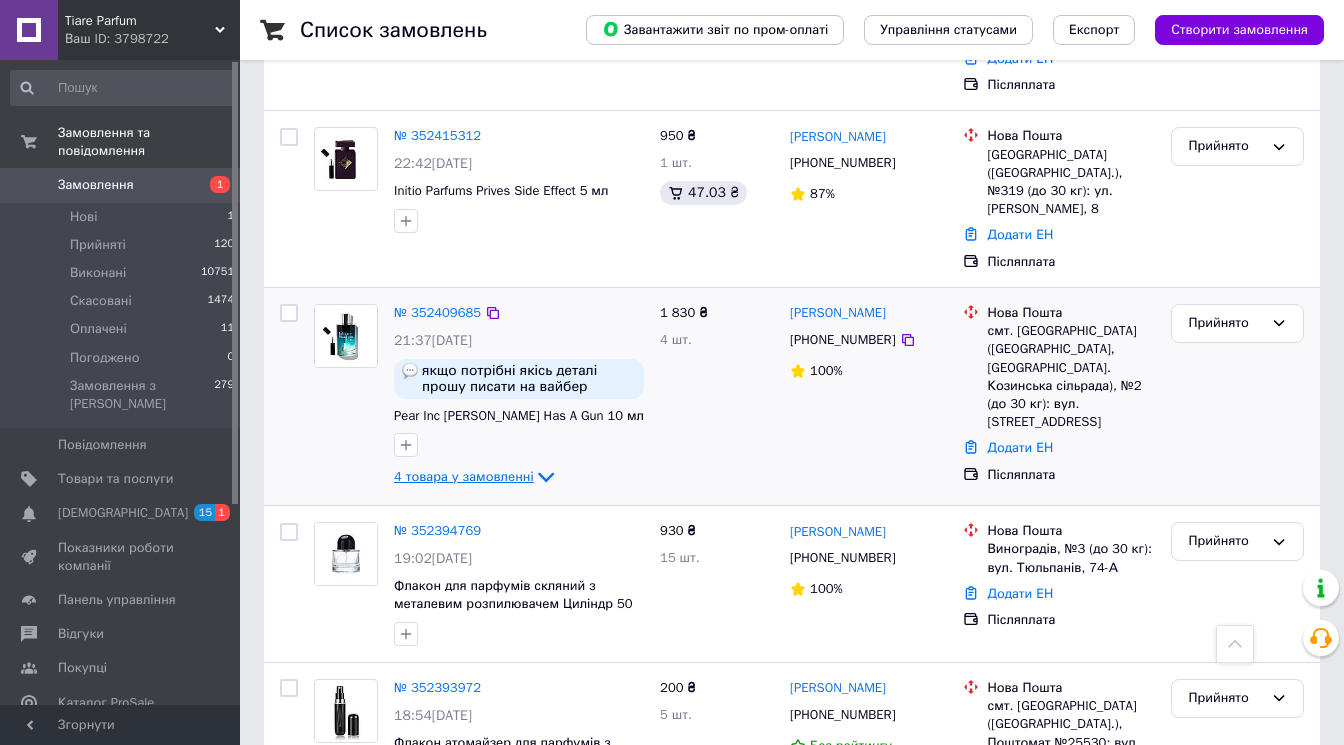 click on "4 товара у замовленні" at bounding box center [464, 476] 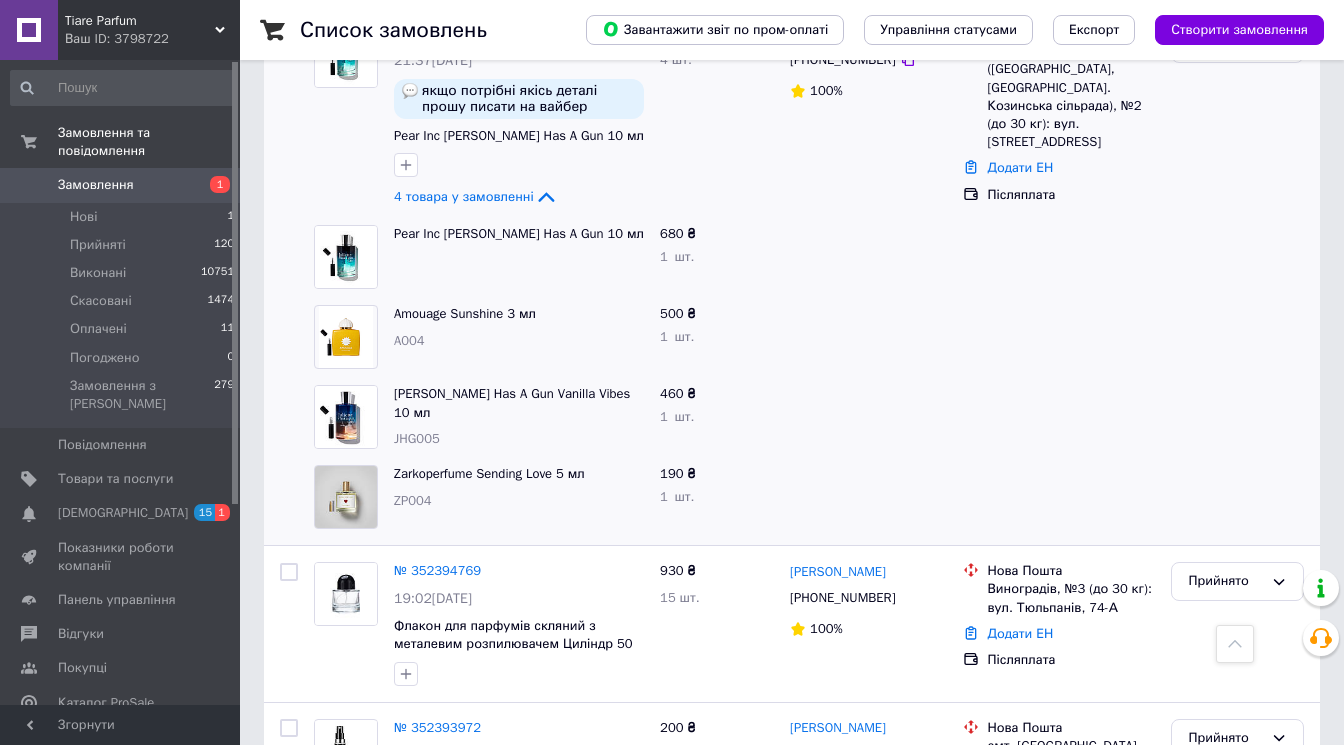 scroll, scrollTop: 1507, scrollLeft: 0, axis: vertical 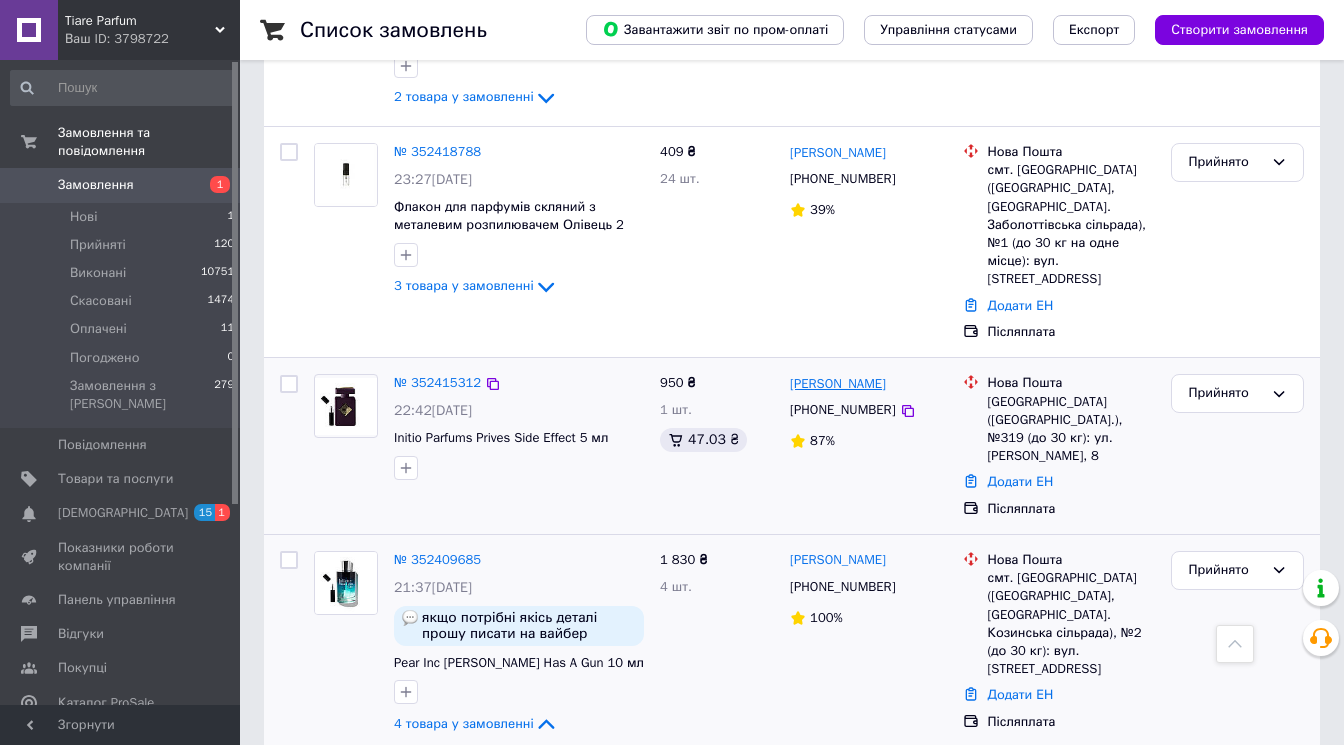 click on "[PERSON_NAME]" at bounding box center (838, 384) 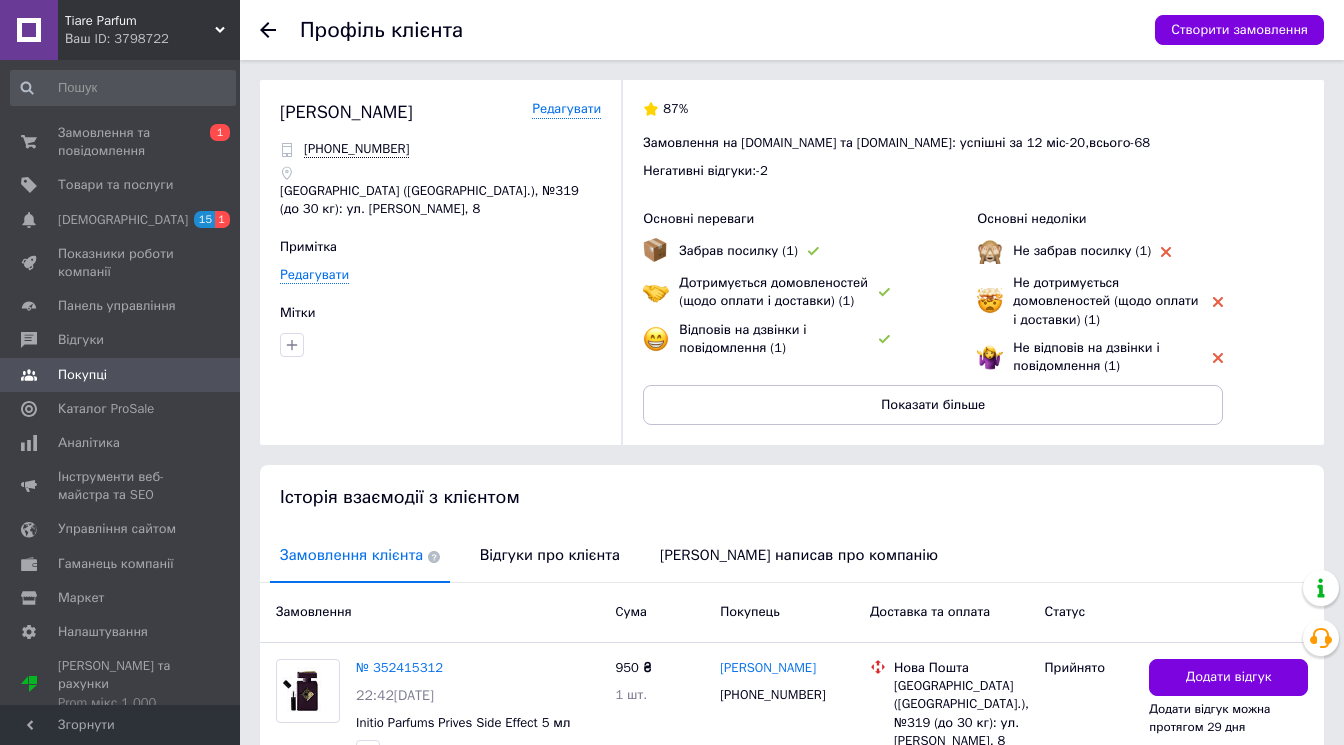 scroll, scrollTop: 153, scrollLeft: 0, axis: vertical 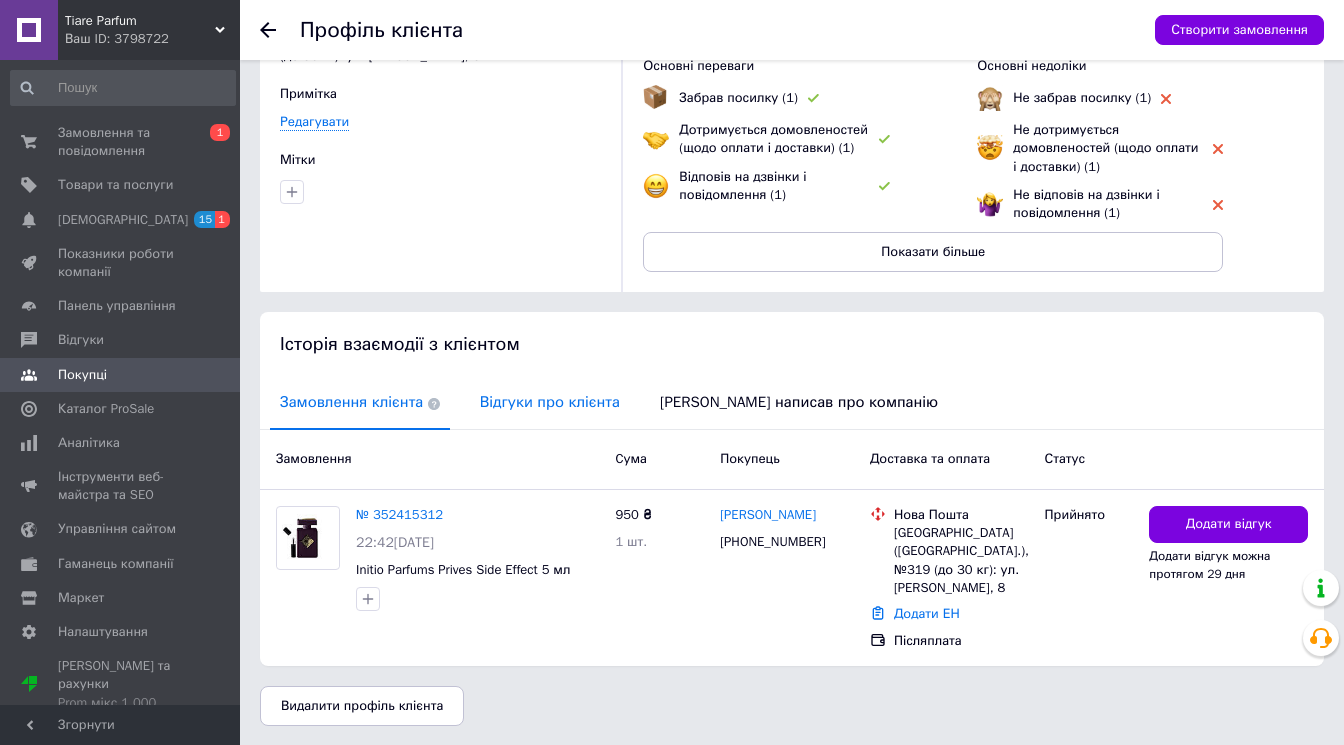 click on "Відгуки про клієнта" at bounding box center [550, 402] 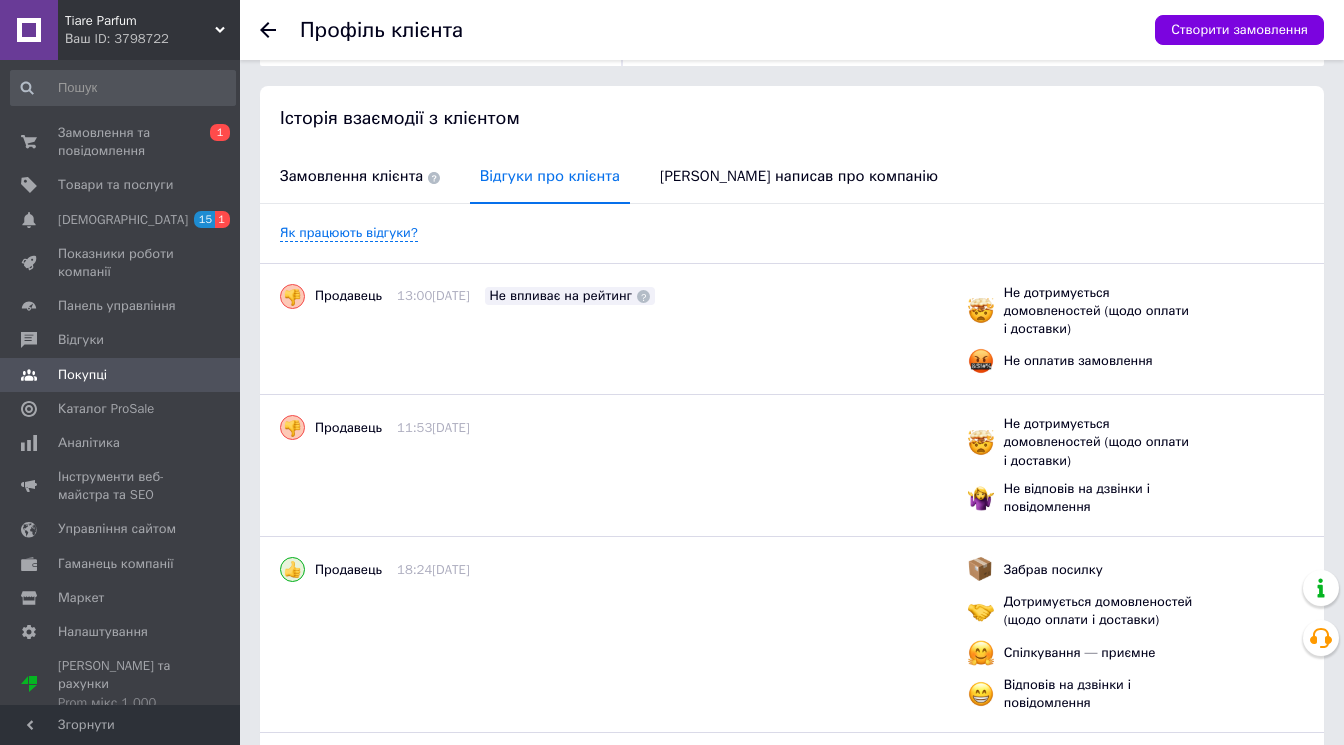 scroll, scrollTop: 0, scrollLeft: 0, axis: both 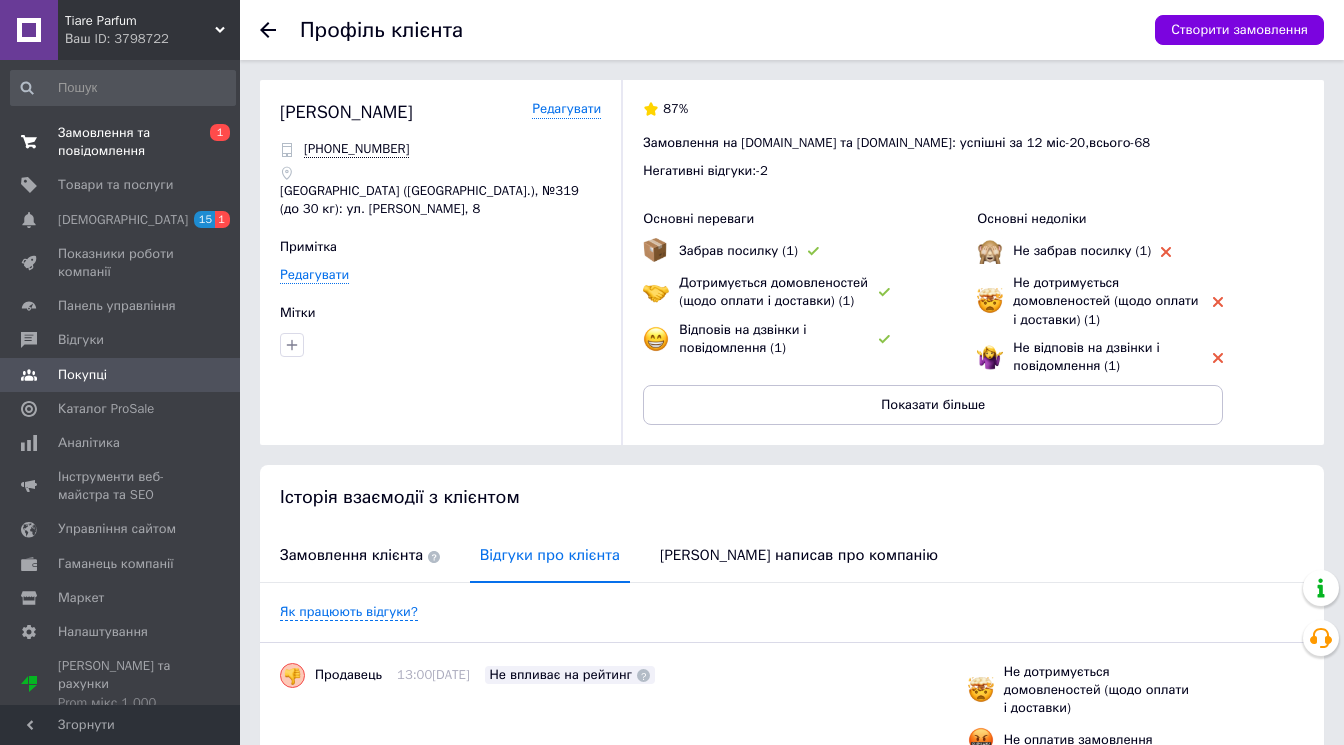 click on "Замовлення та повідомлення" at bounding box center [121, 142] 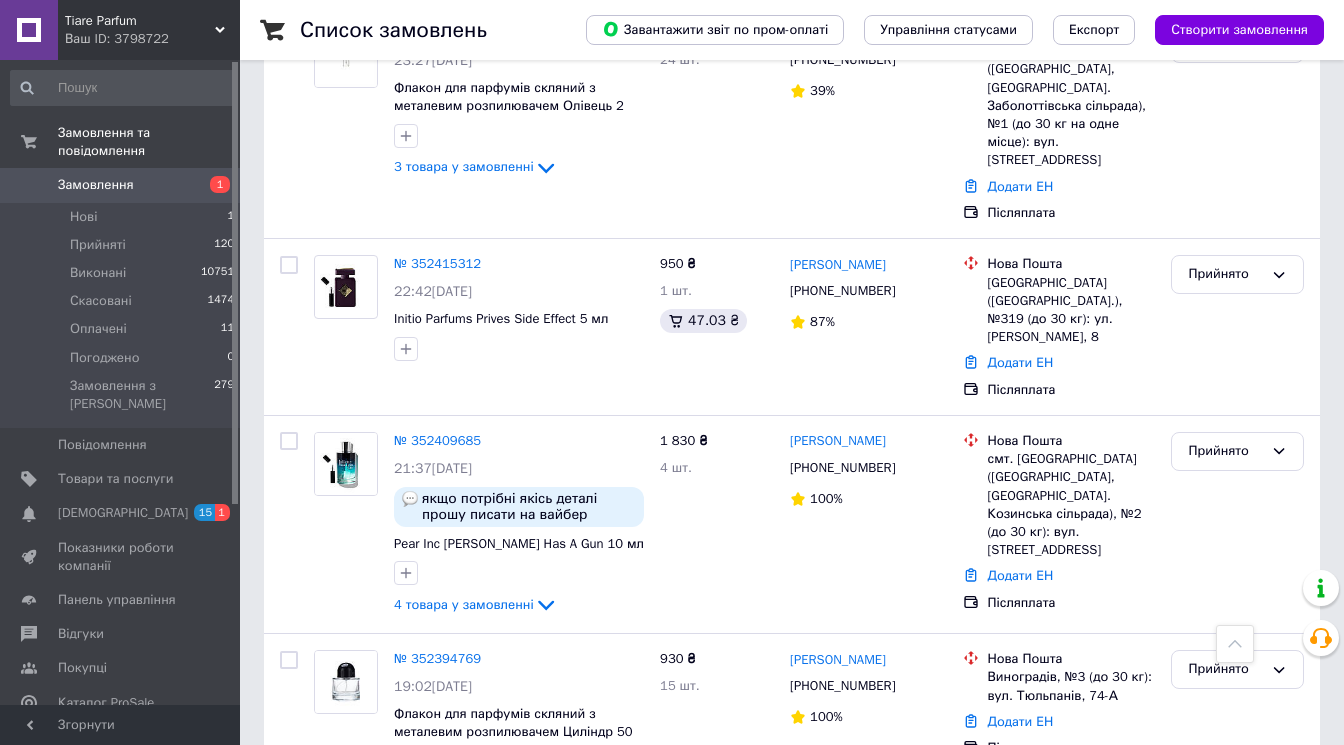 scroll, scrollTop: 1150, scrollLeft: 0, axis: vertical 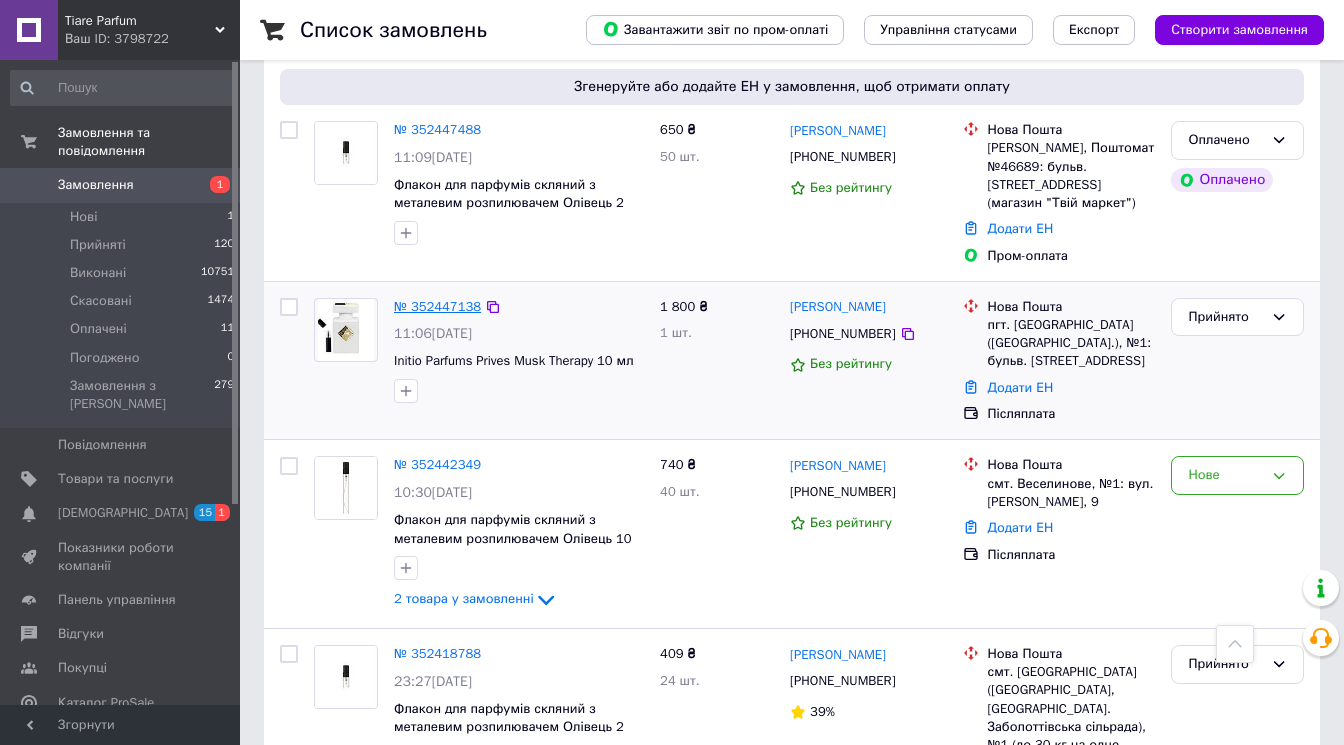 click on "№ 352447138" at bounding box center (437, 306) 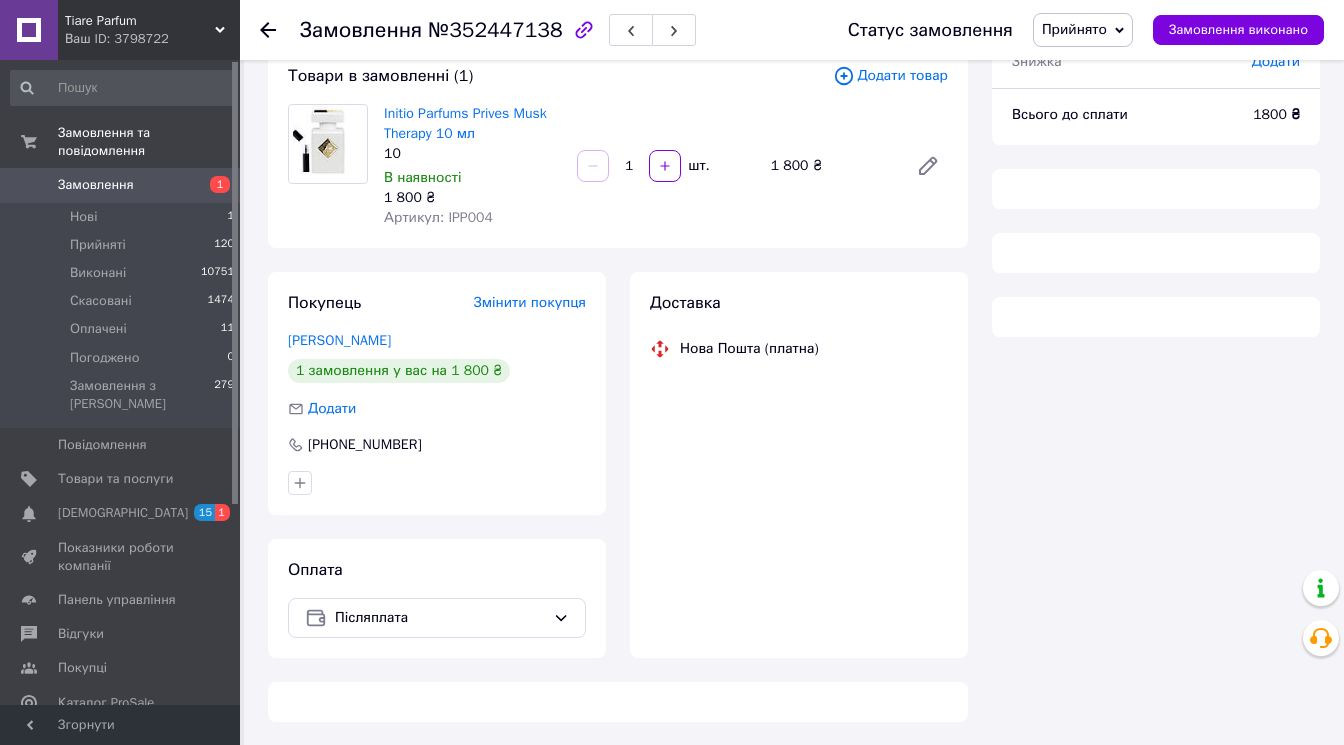 scroll, scrollTop: 534, scrollLeft: 0, axis: vertical 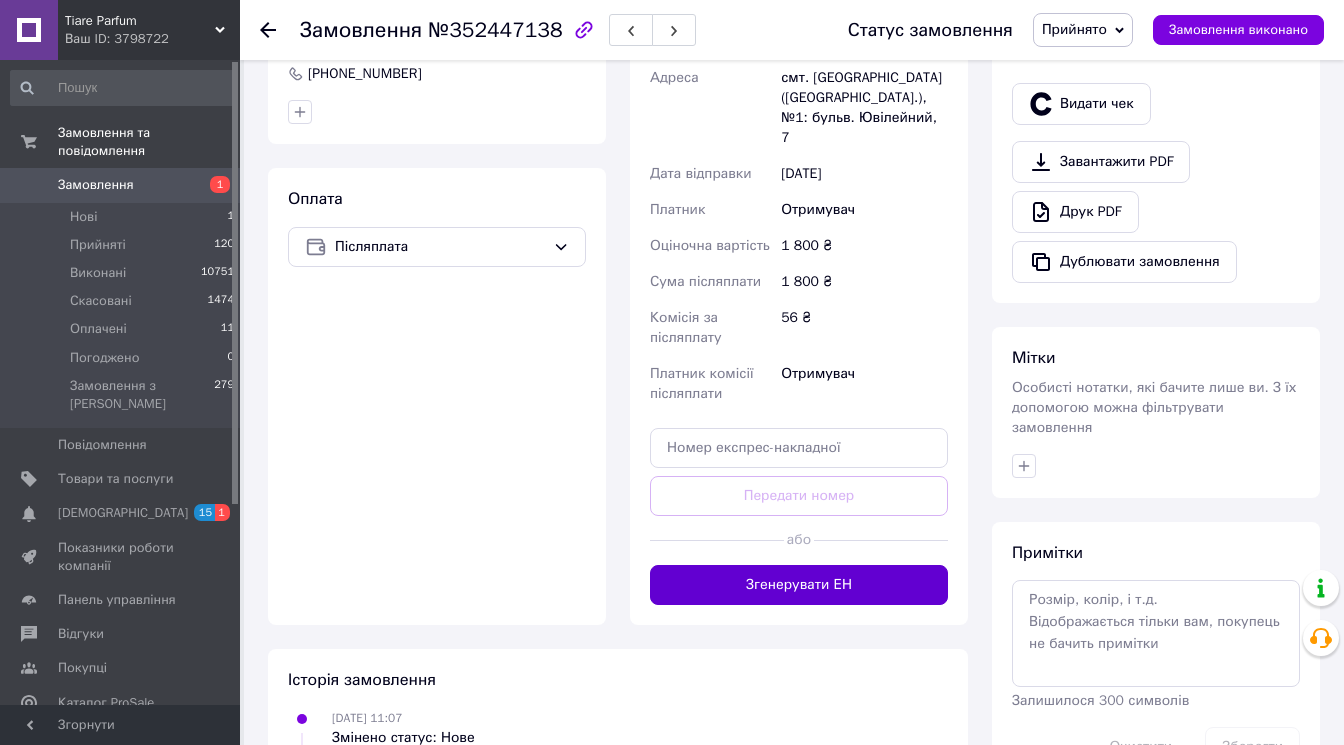 click on "Згенерувати ЕН" at bounding box center [799, 585] 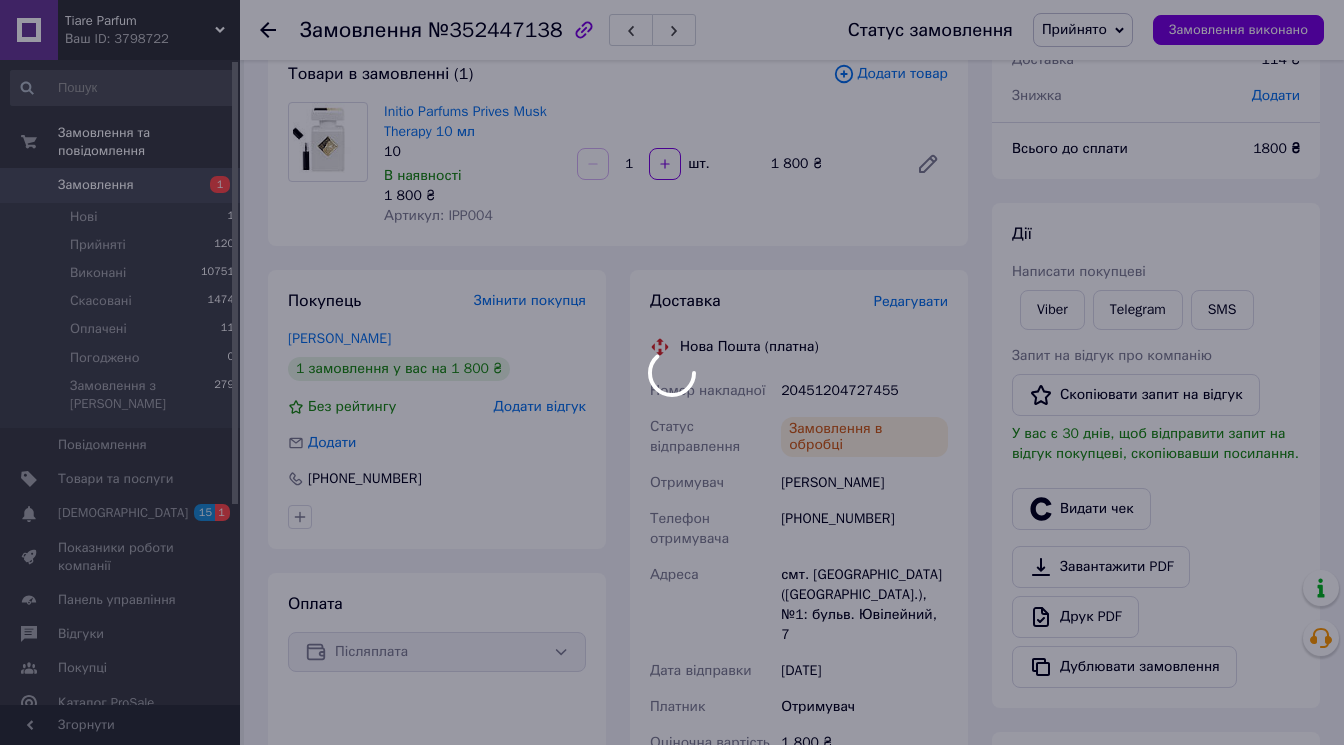 scroll, scrollTop: 128, scrollLeft: 0, axis: vertical 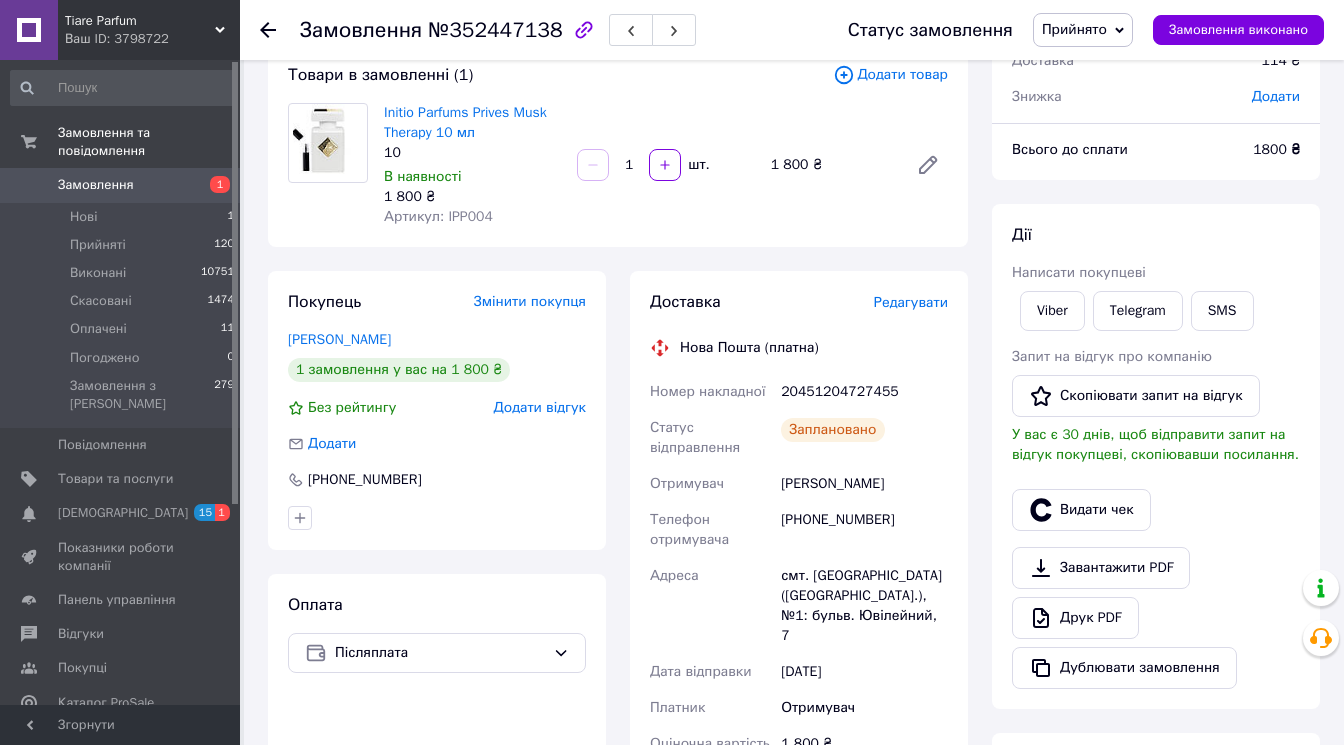 click on "Замовлення" at bounding box center (121, 185) 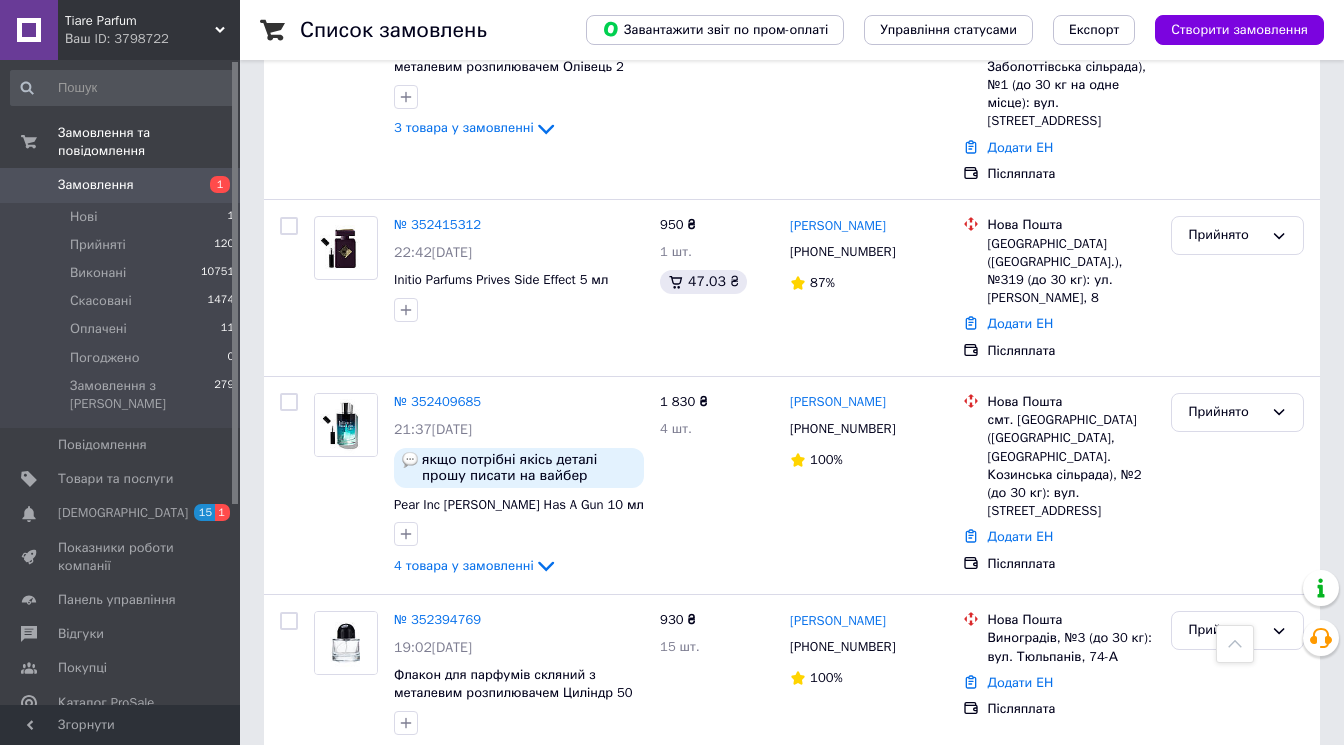 scroll, scrollTop: 1194, scrollLeft: 0, axis: vertical 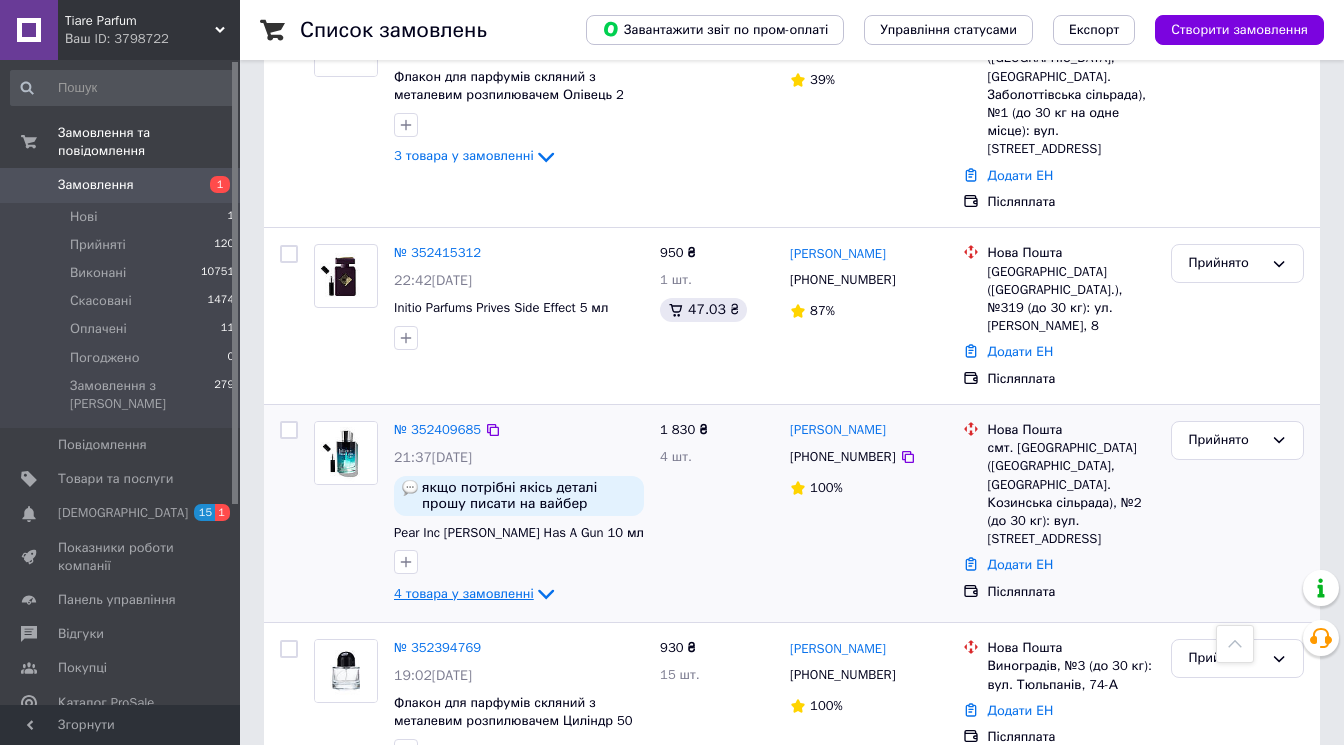 click on "4 товара у замовленні" at bounding box center [464, 593] 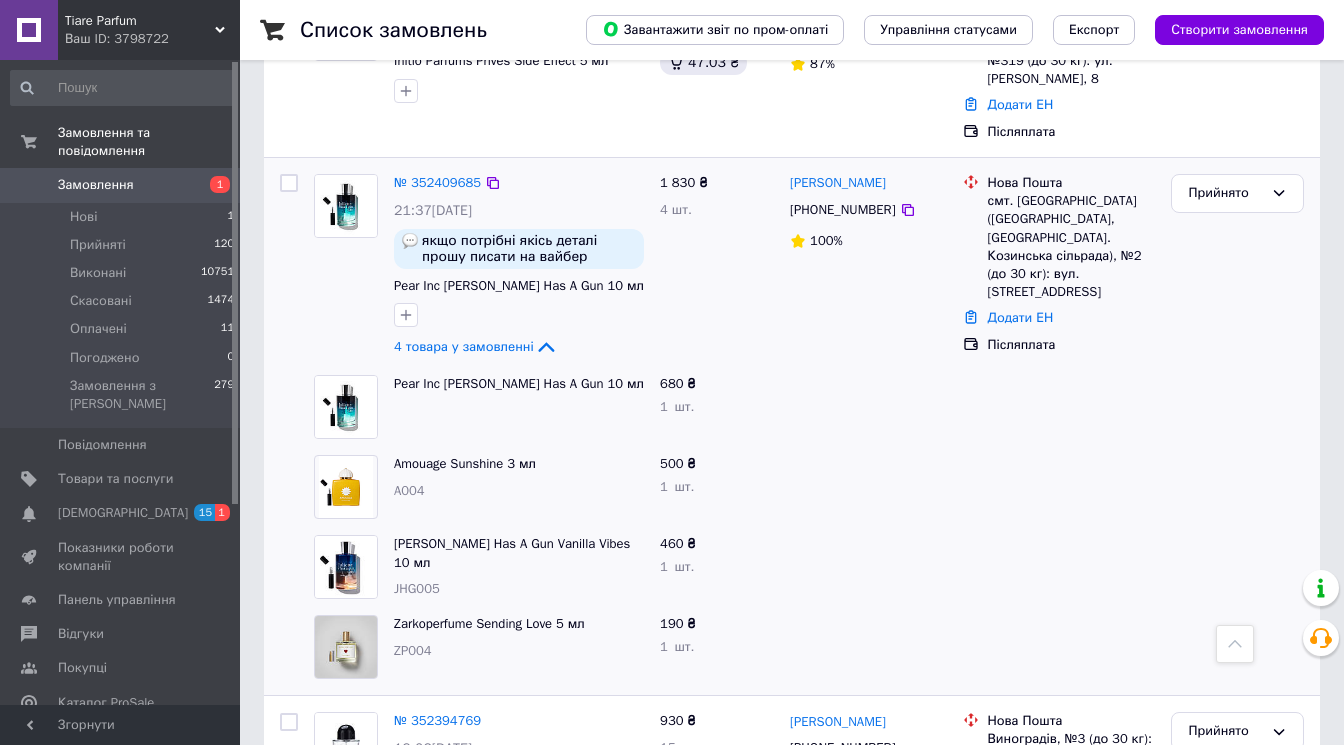 scroll, scrollTop: 1434, scrollLeft: 0, axis: vertical 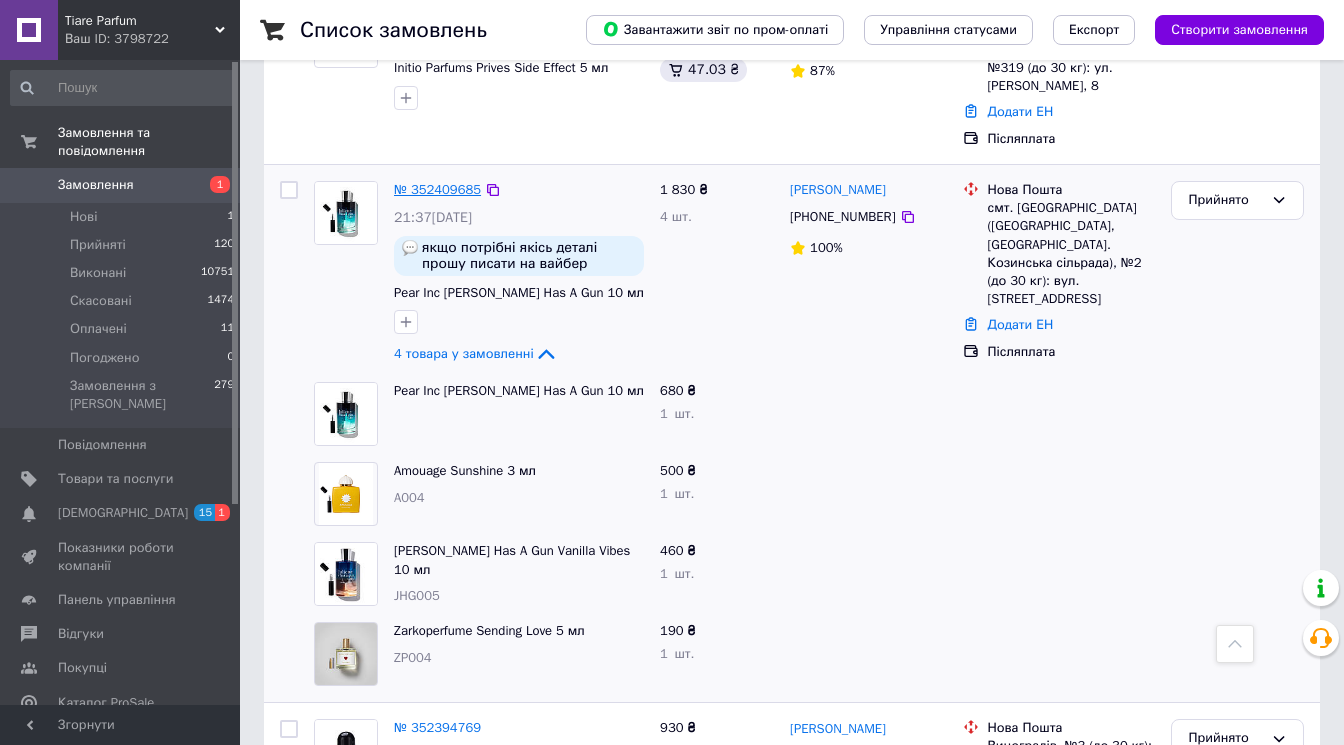 click on "№ 352409685" at bounding box center [437, 189] 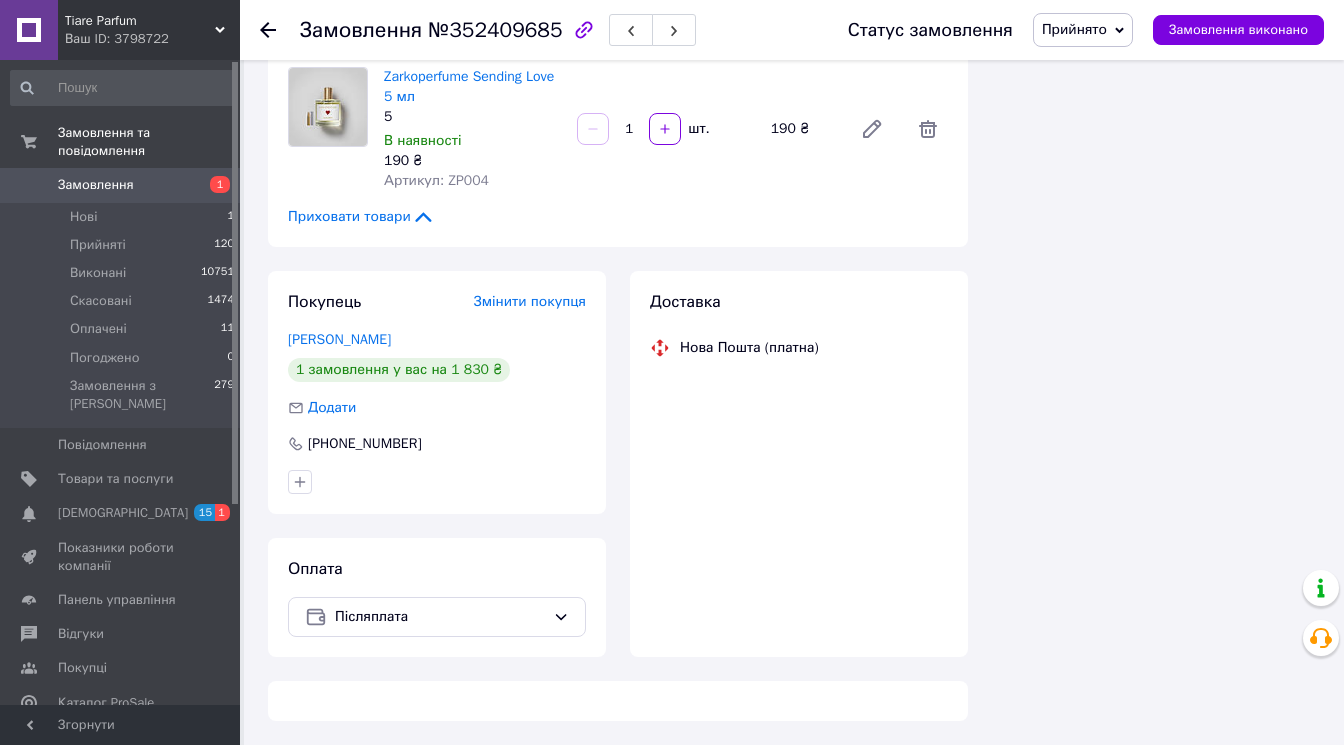 scroll, scrollTop: 1097, scrollLeft: 0, axis: vertical 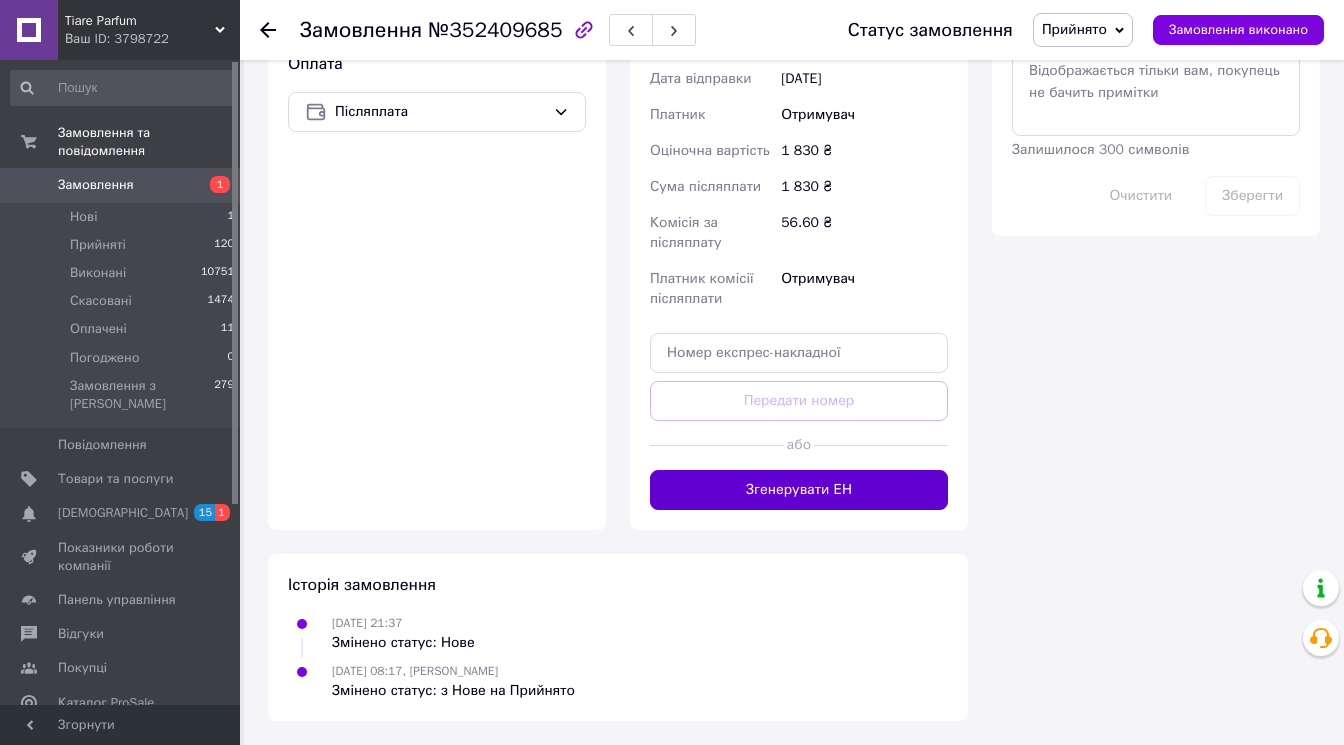 click on "Згенерувати ЕН" at bounding box center (799, 490) 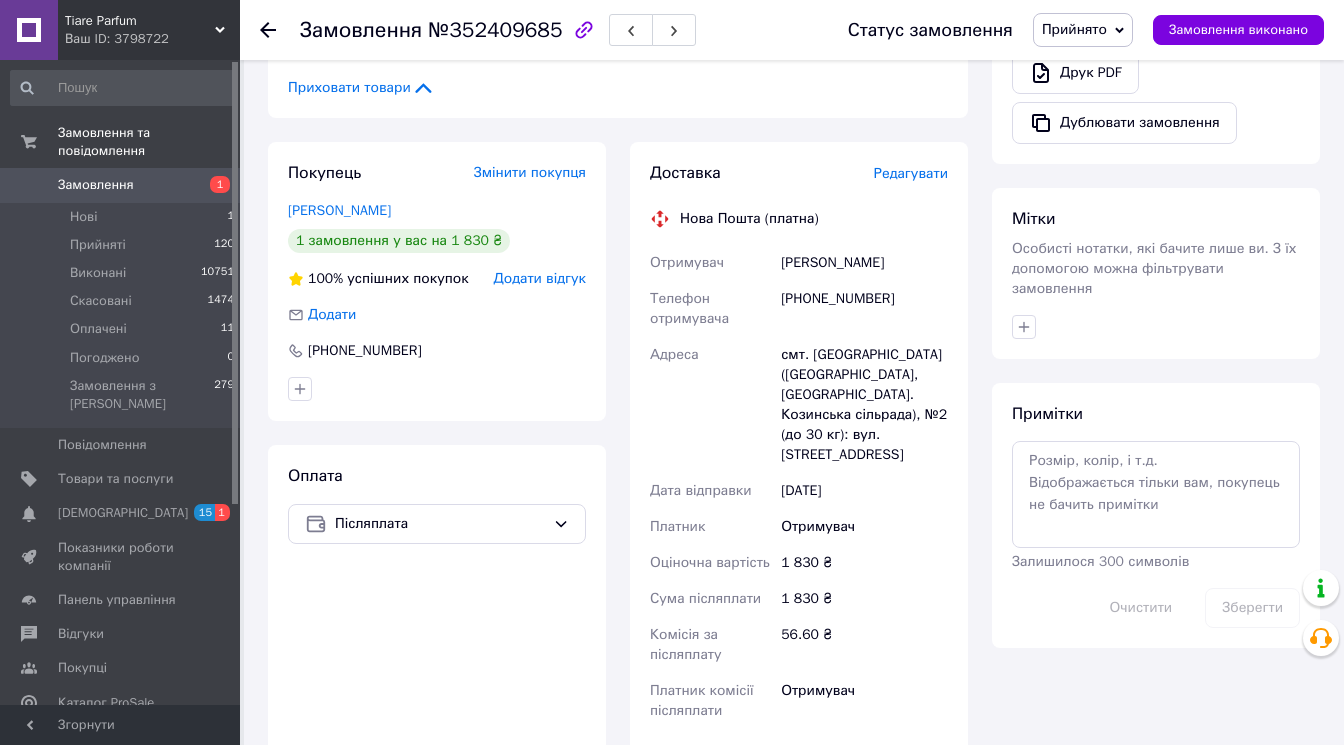 scroll, scrollTop: 666, scrollLeft: 0, axis: vertical 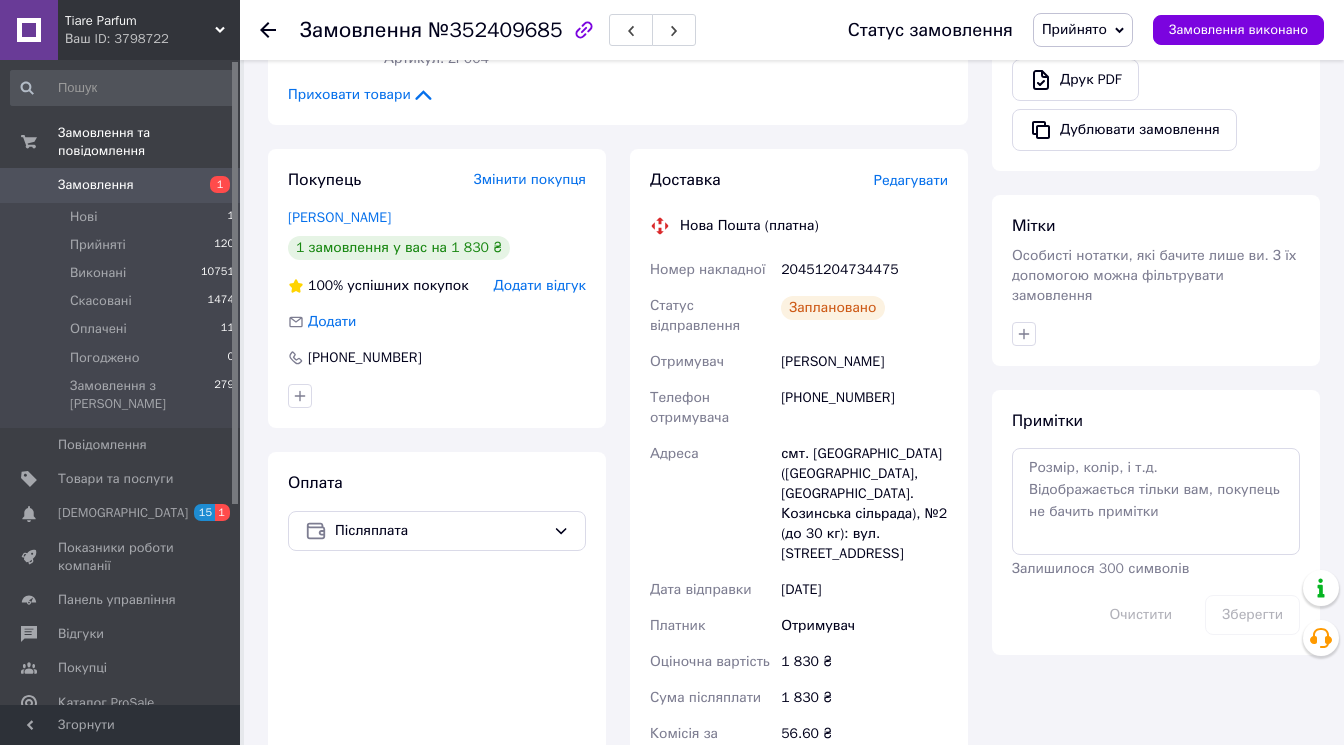 click on "Замовлення 1" at bounding box center (123, 185) 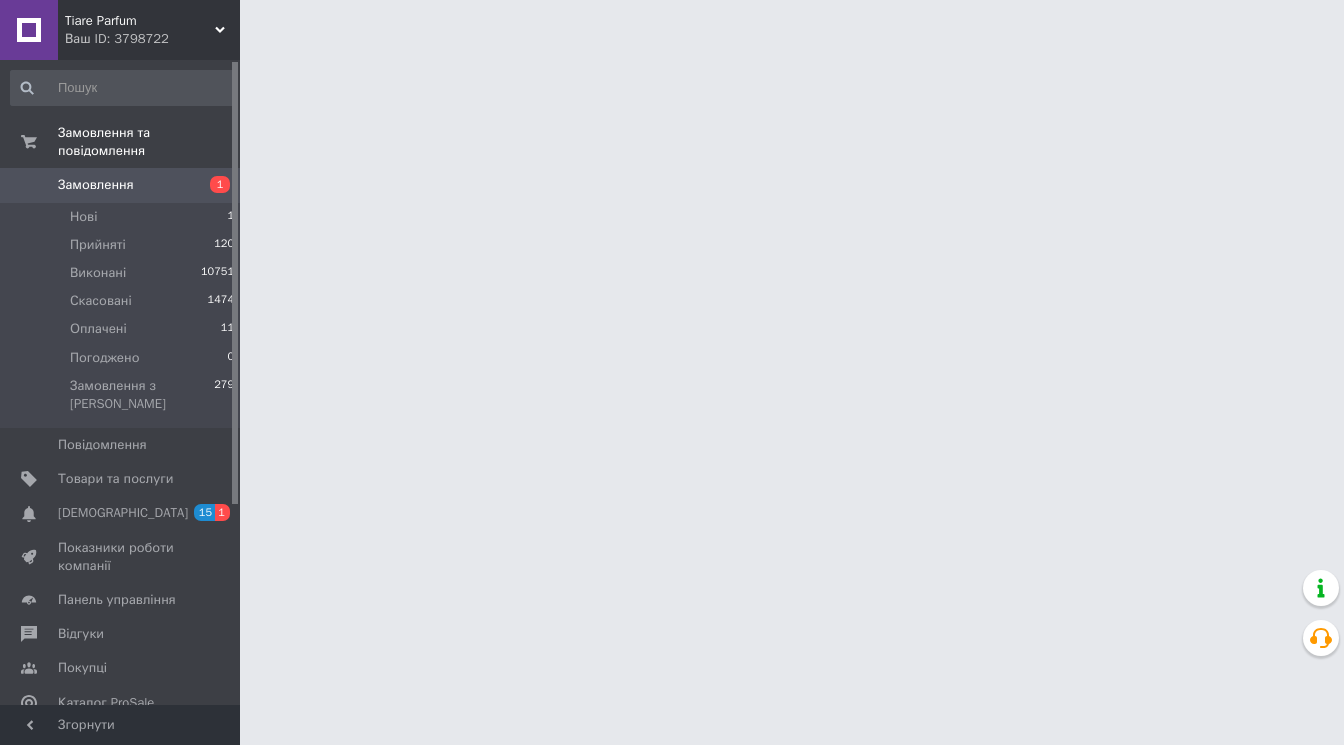 scroll, scrollTop: 0, scrollLeft: 0, axis: both 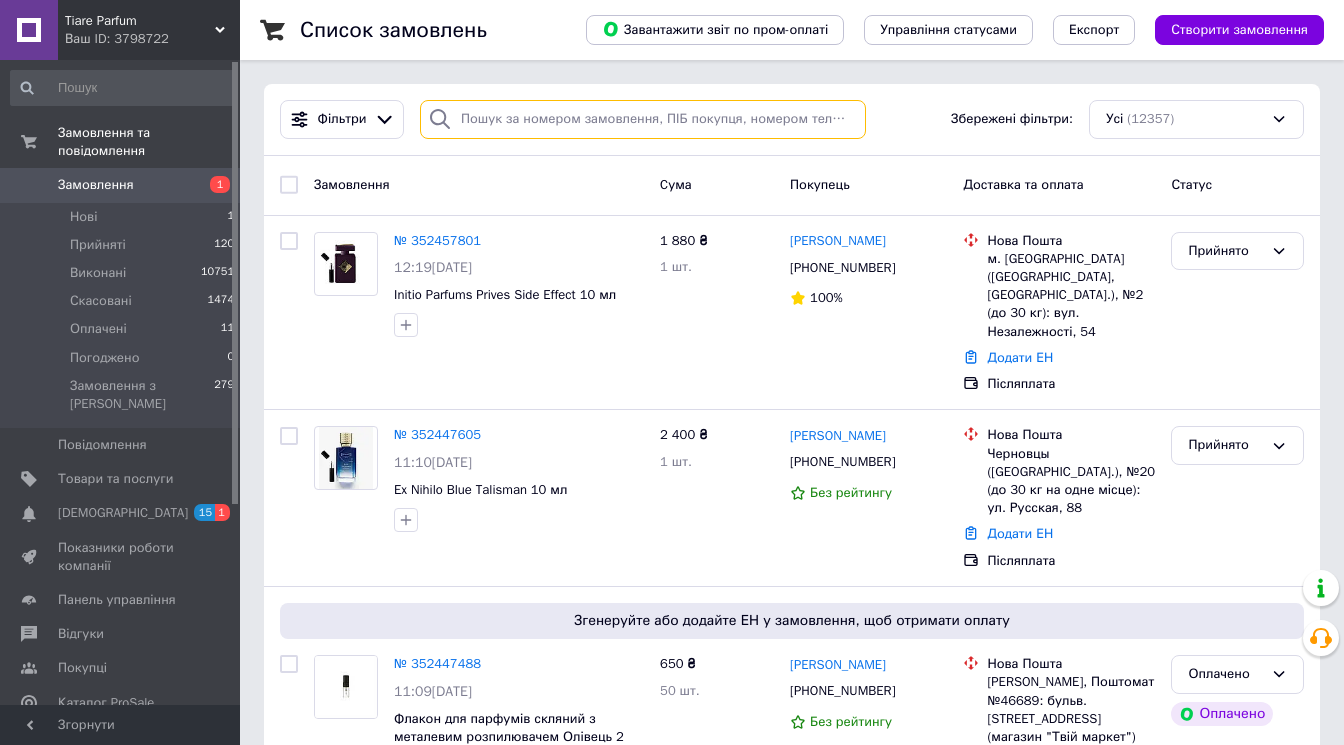 click at bounding box center (643, 119) 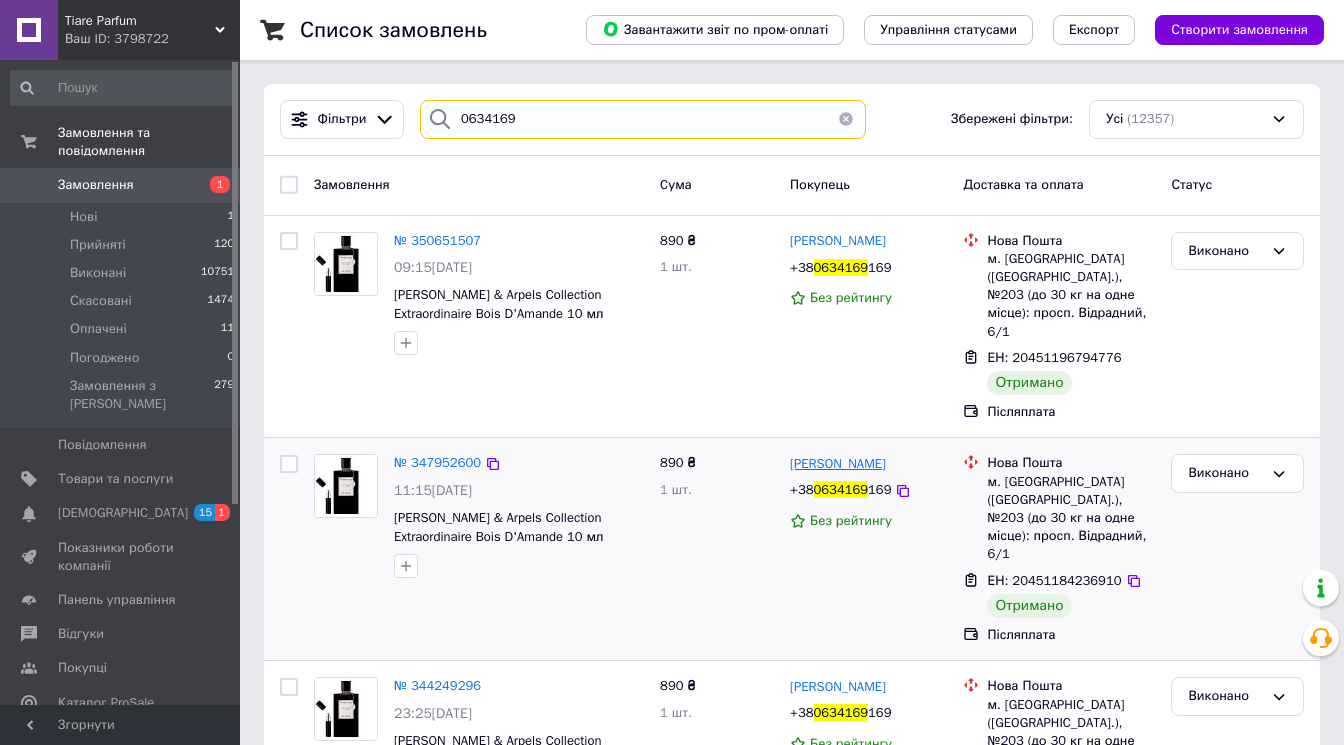 type on "0634169" 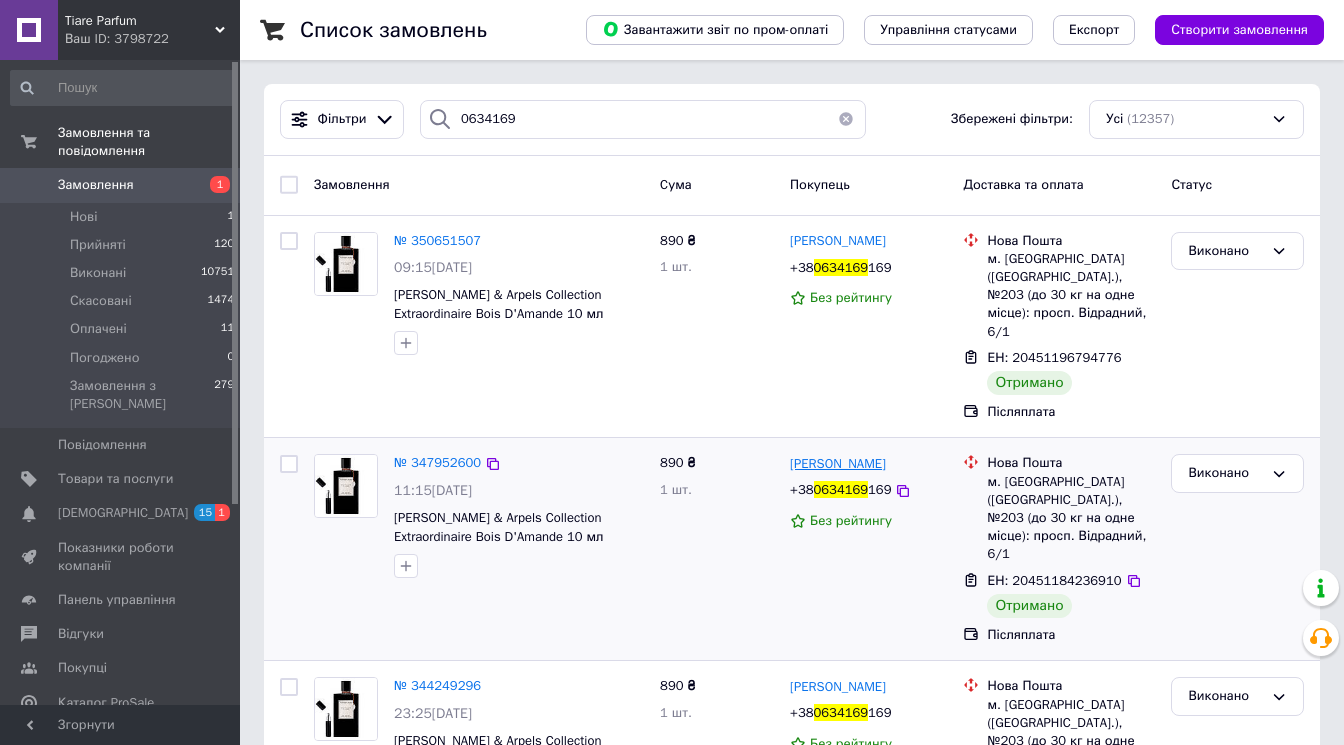 click on "[PERSON_NAME]" at bounding box center [838, 463] 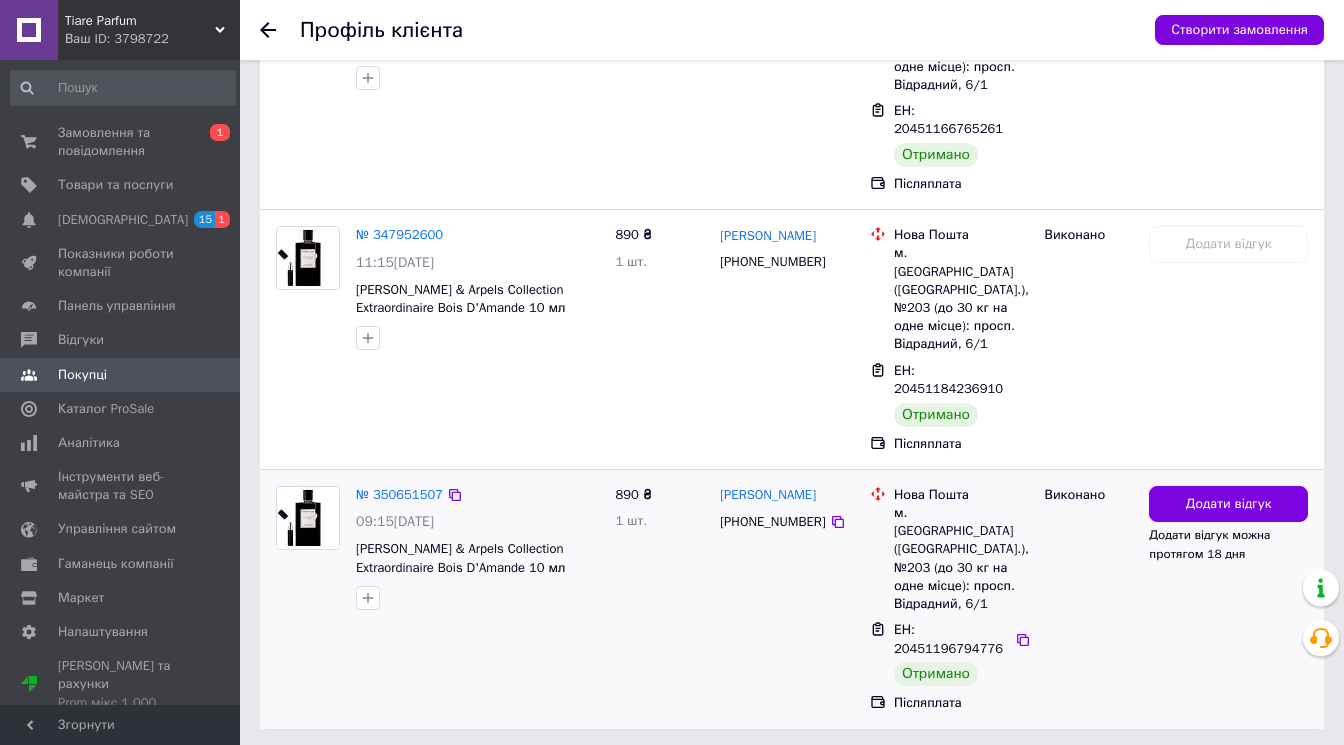 scroll, scrollTop: 690, scrollLeft: 0, axis: vertical 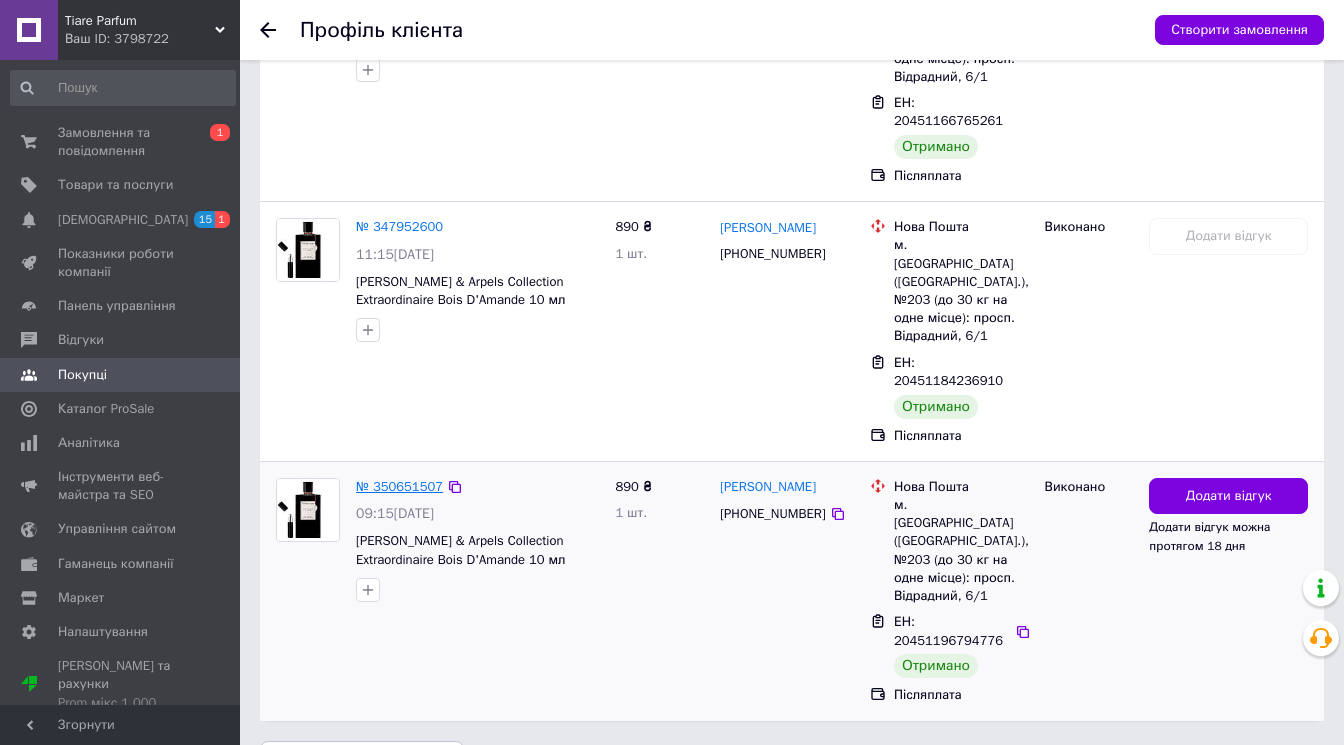 click on "№ 350651507" at bounding box center (399, 486) 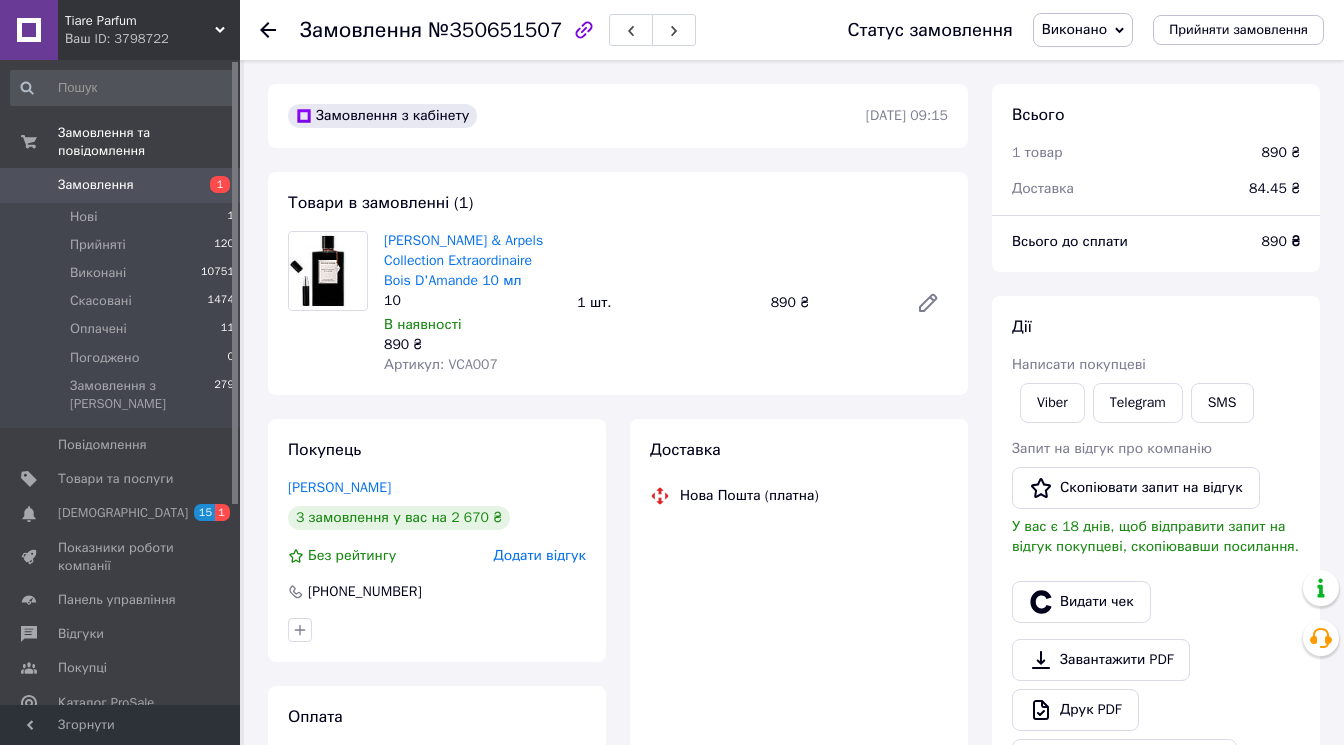 scroll, scrollTop: 72, scrollLeft: 0, axis: vertical 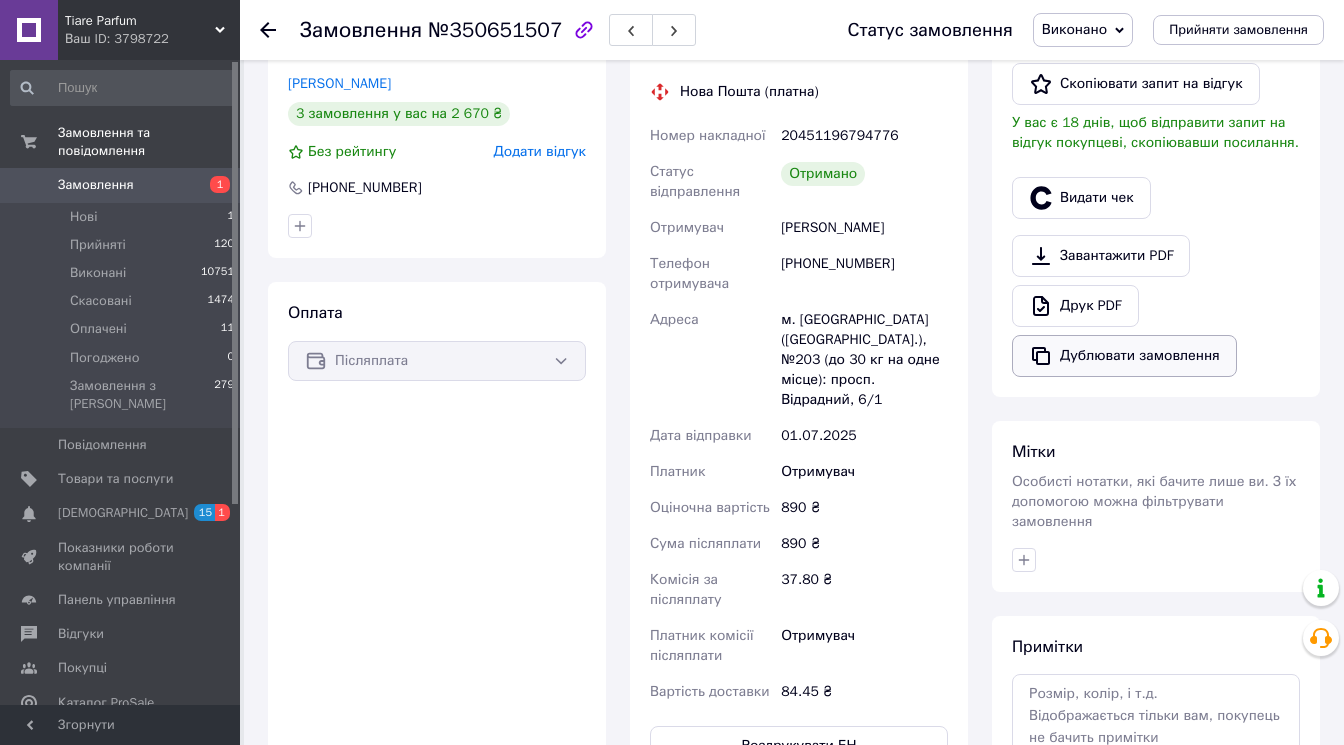 click 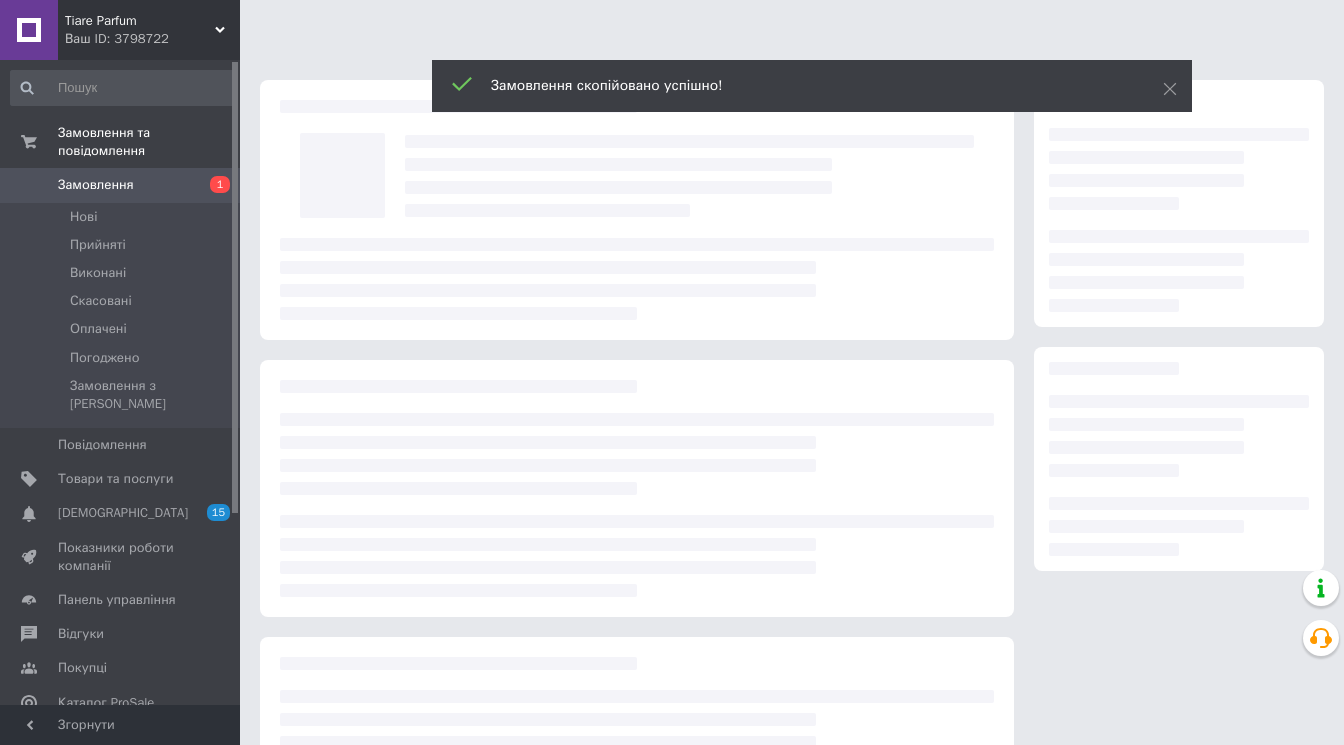 scroll, scrollTop: 0, scrollLeft: 0, axis: both 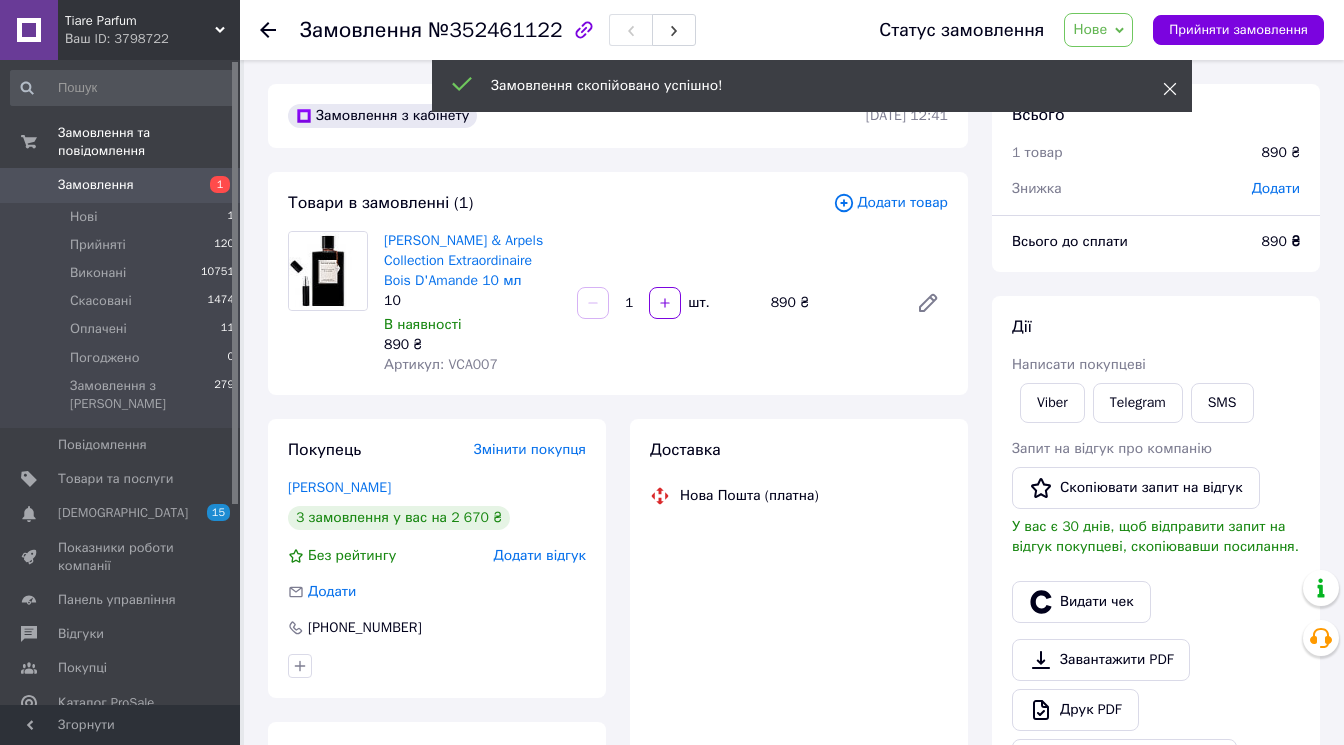 click 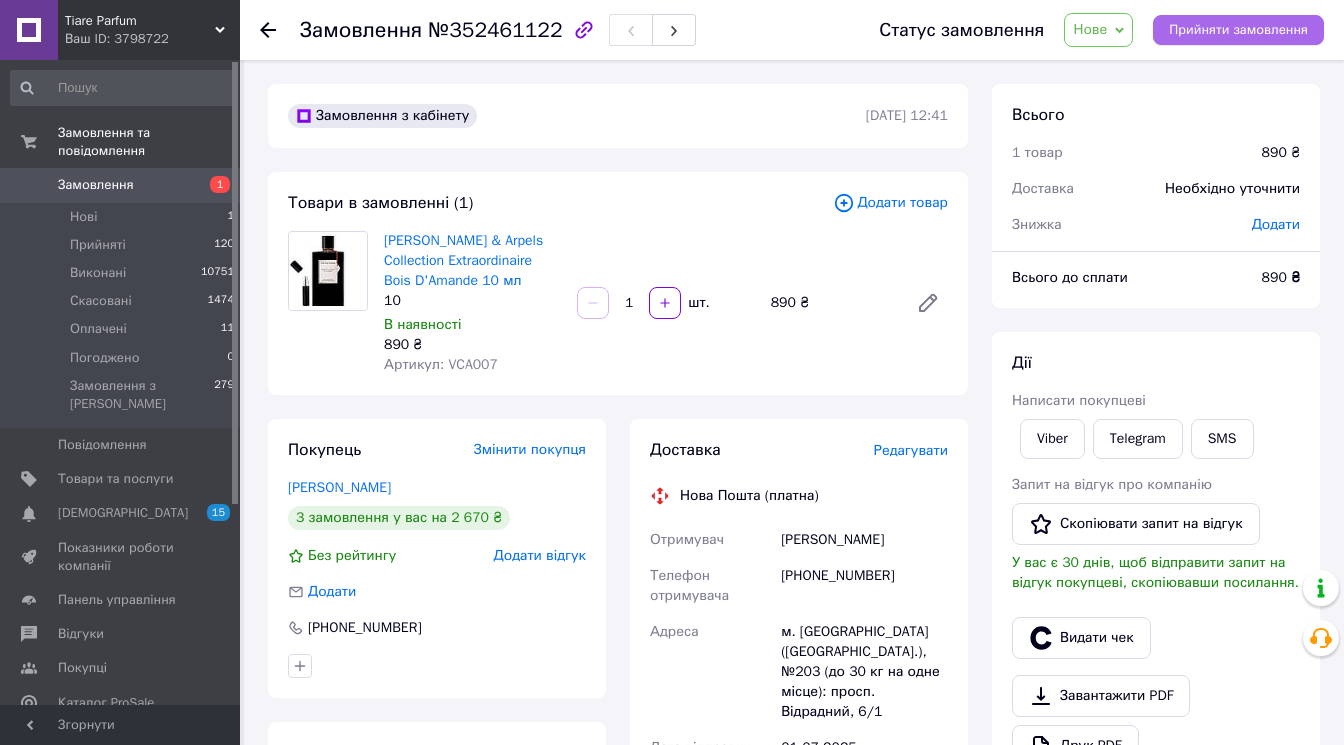 click on "Прийняти замовлення" at bounding box center [1238, 30] 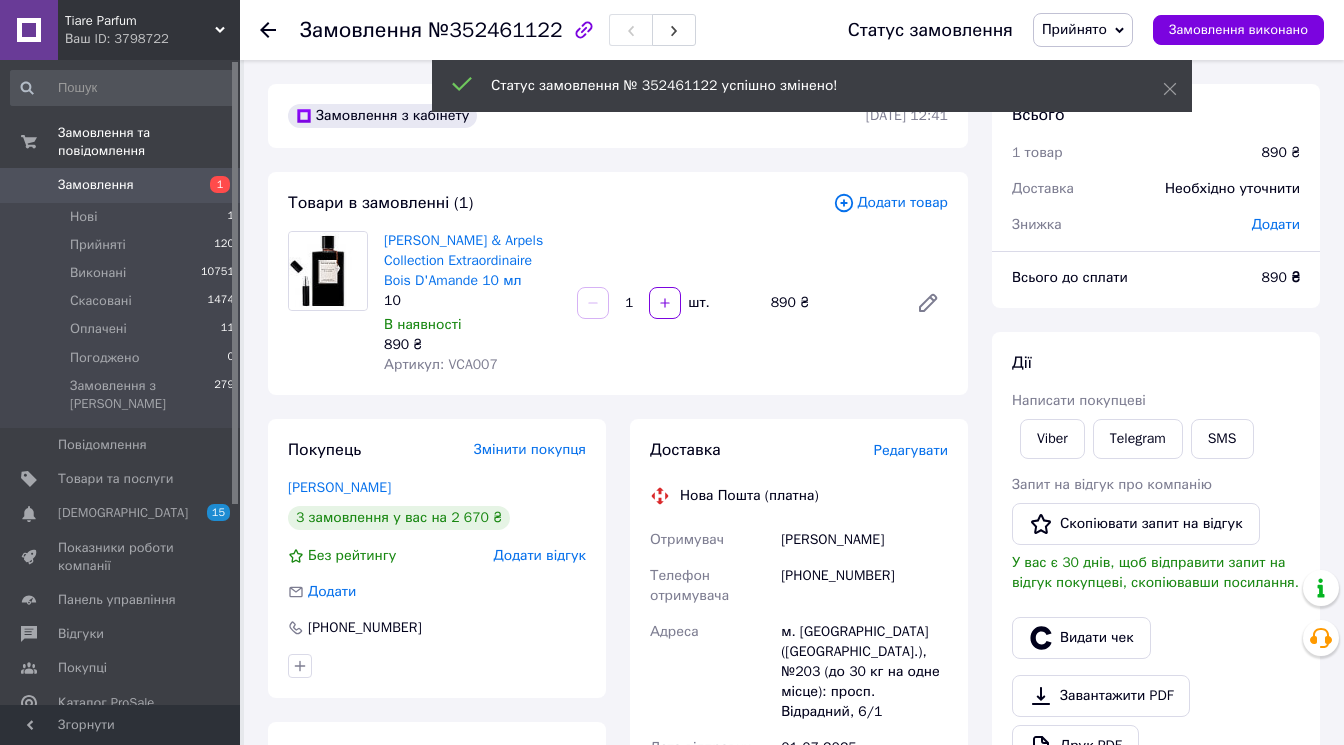 click on "Замовлення" at bounding box center (121, 185) 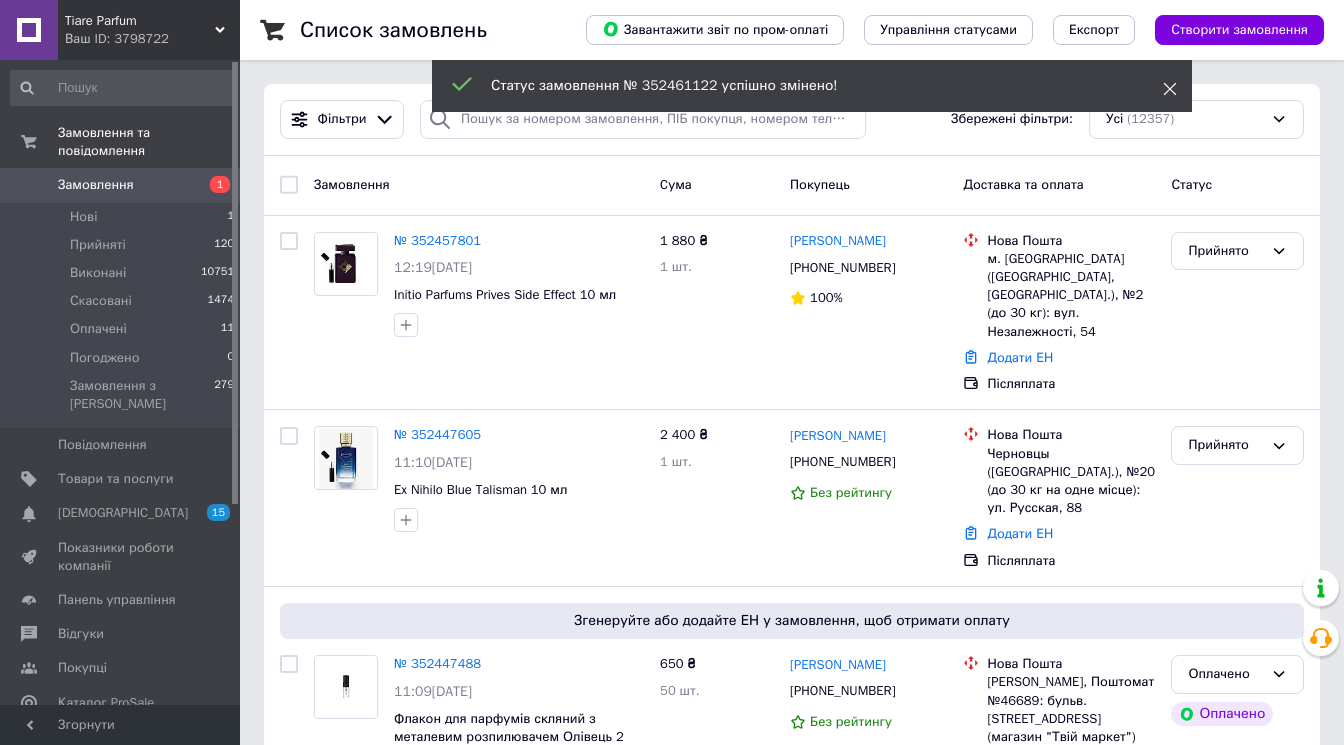 click 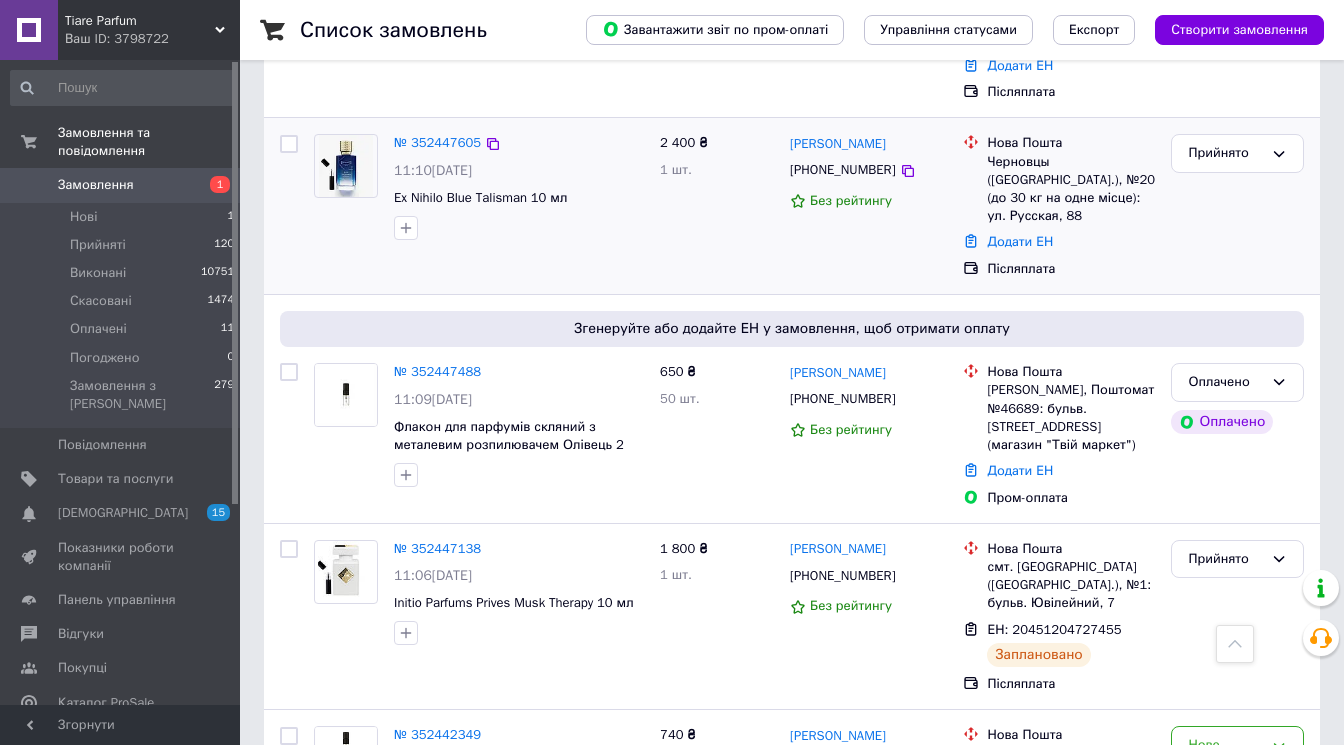 scroll, scrollTop: 184, scrollLeft: 0, axis: vertical 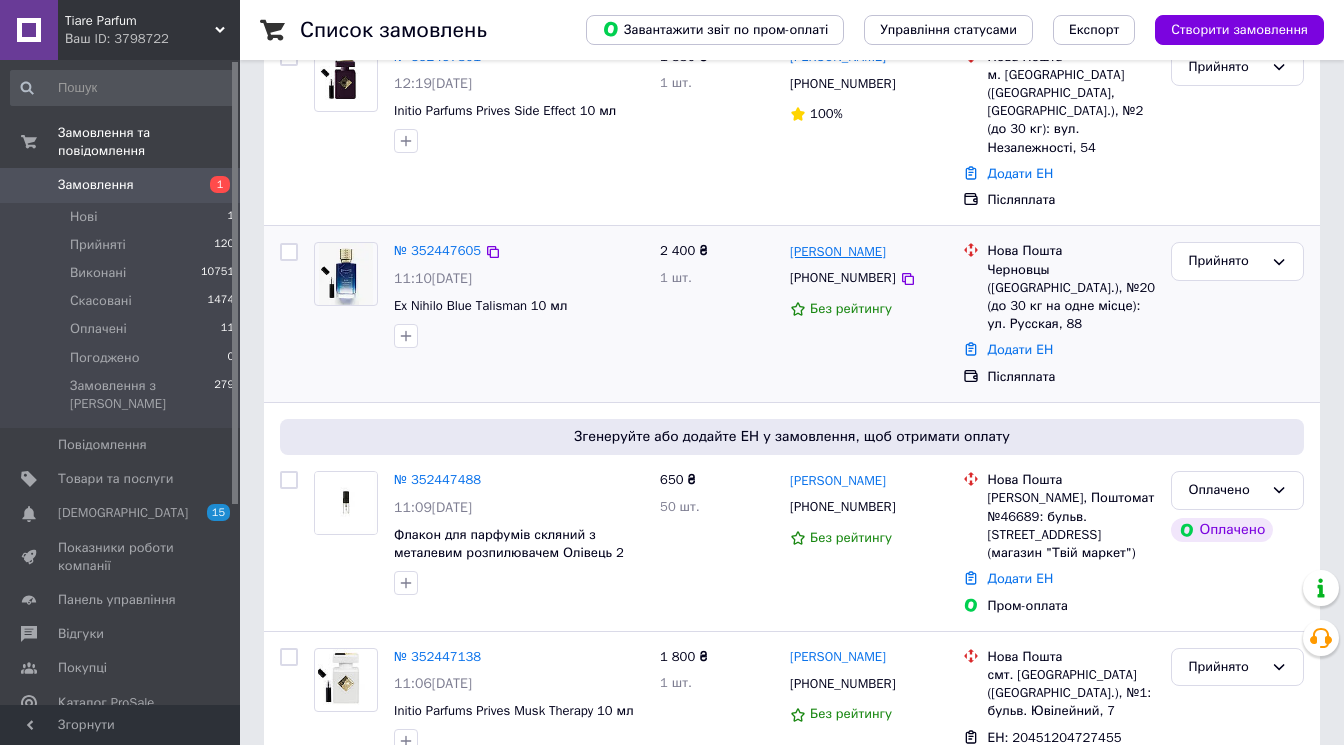 click on "[PERSON_NAME]" at bounding box center (838, 252) 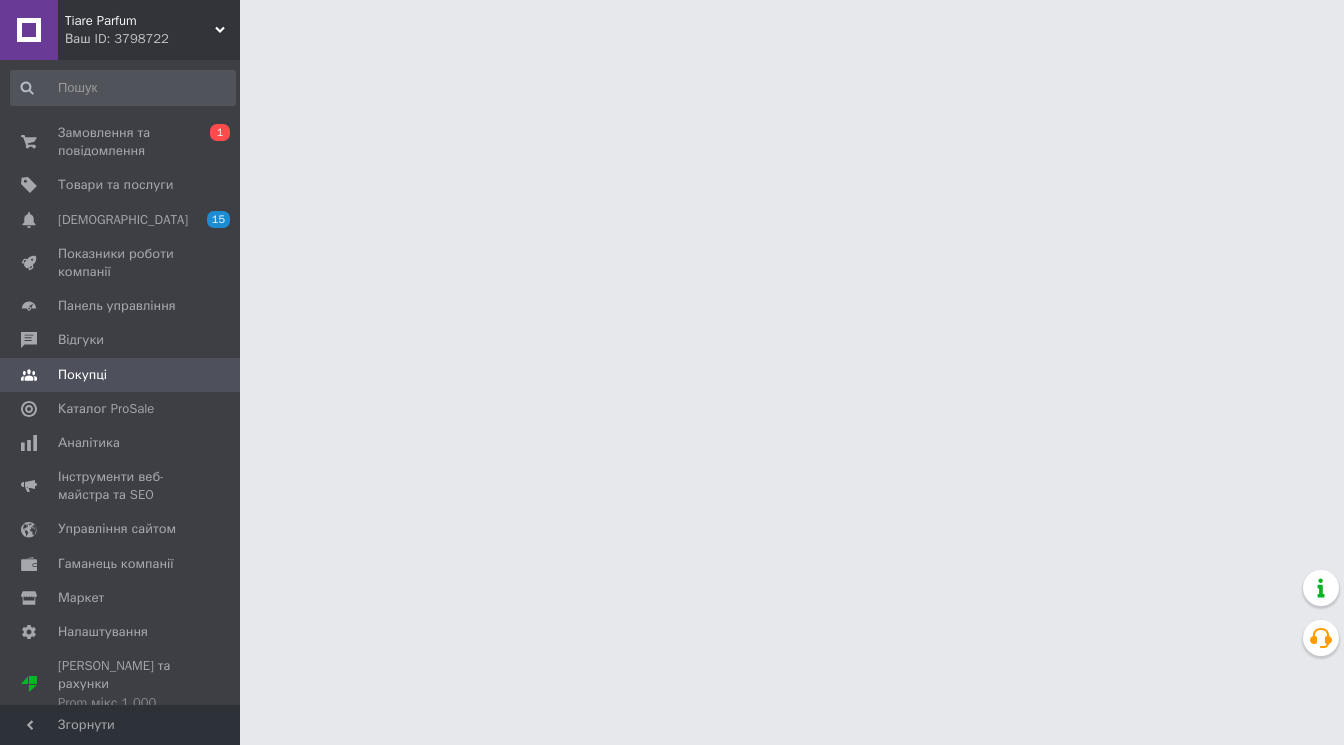 scroll, scrollTop: 0, scrollLeft: 0, axis: both 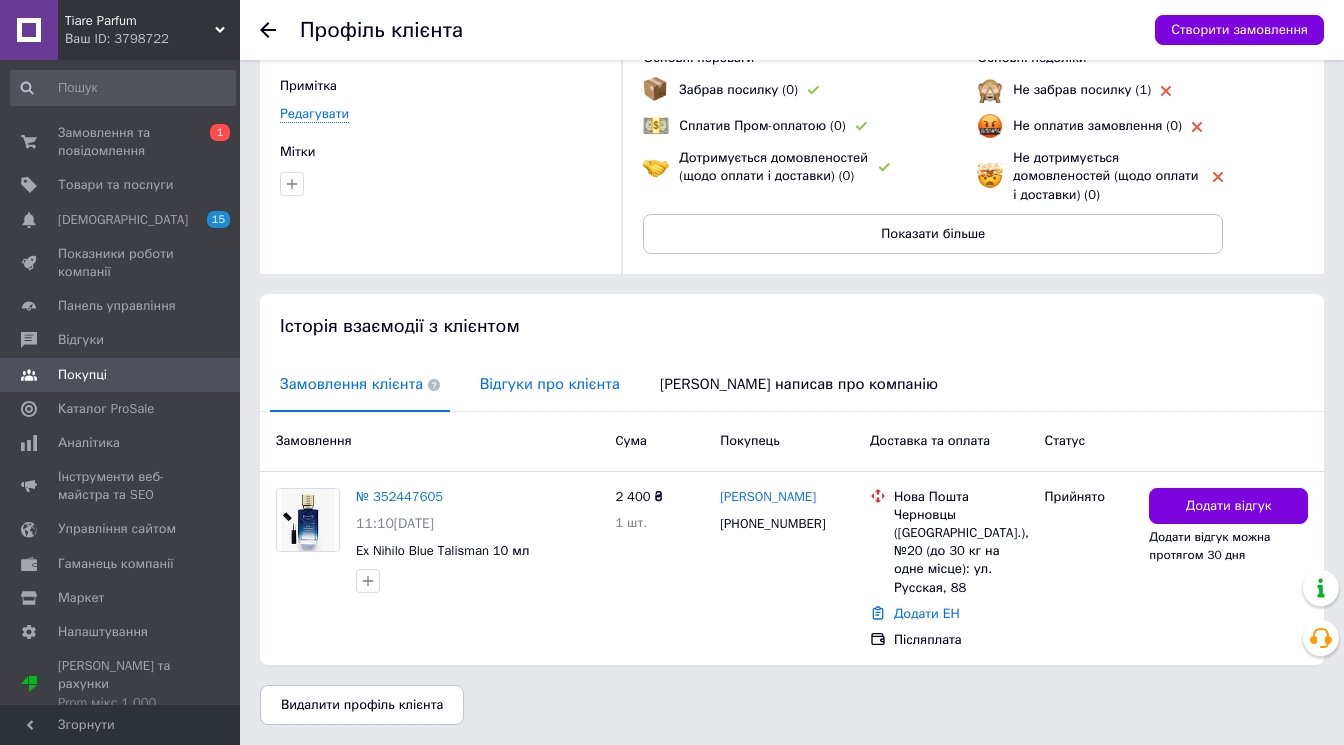 click on "Відгуки про клієнта" at bounding box center [550, 384] 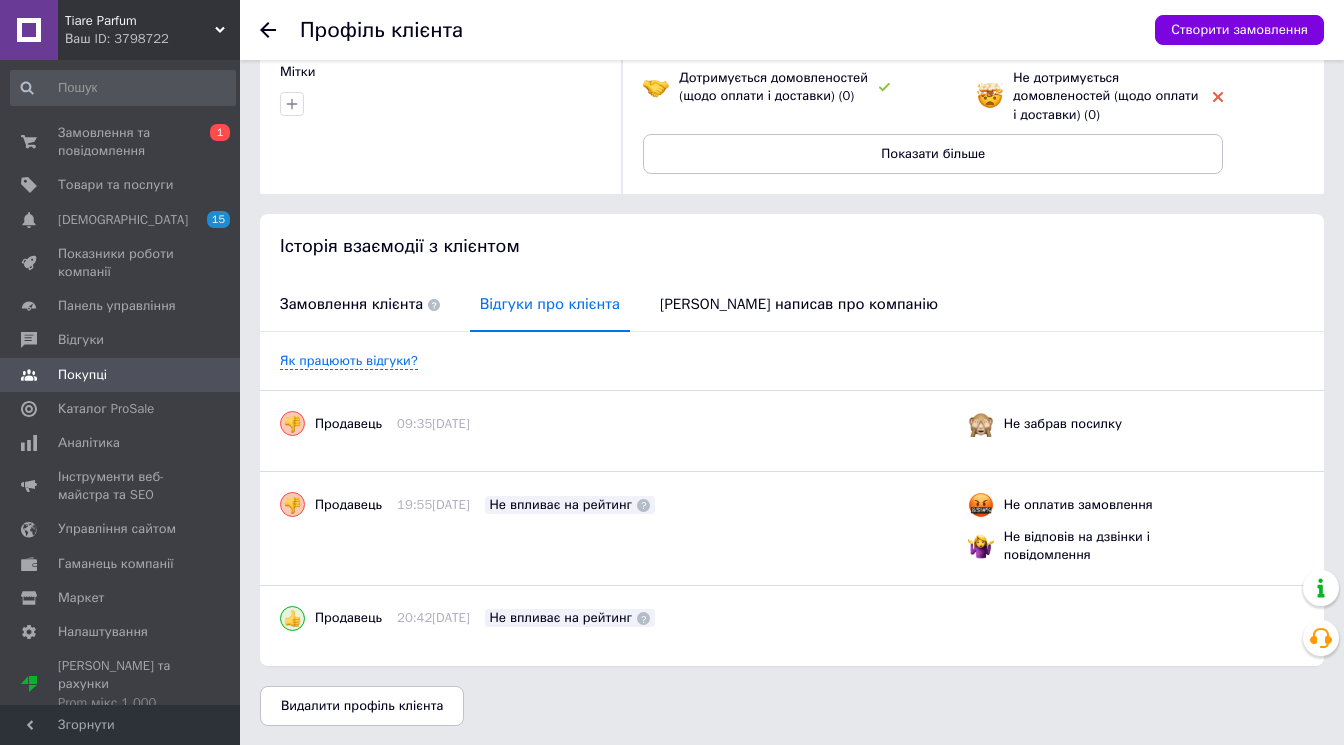 scroll, scrollTop: 0, scrollLeft: 0, axis: both 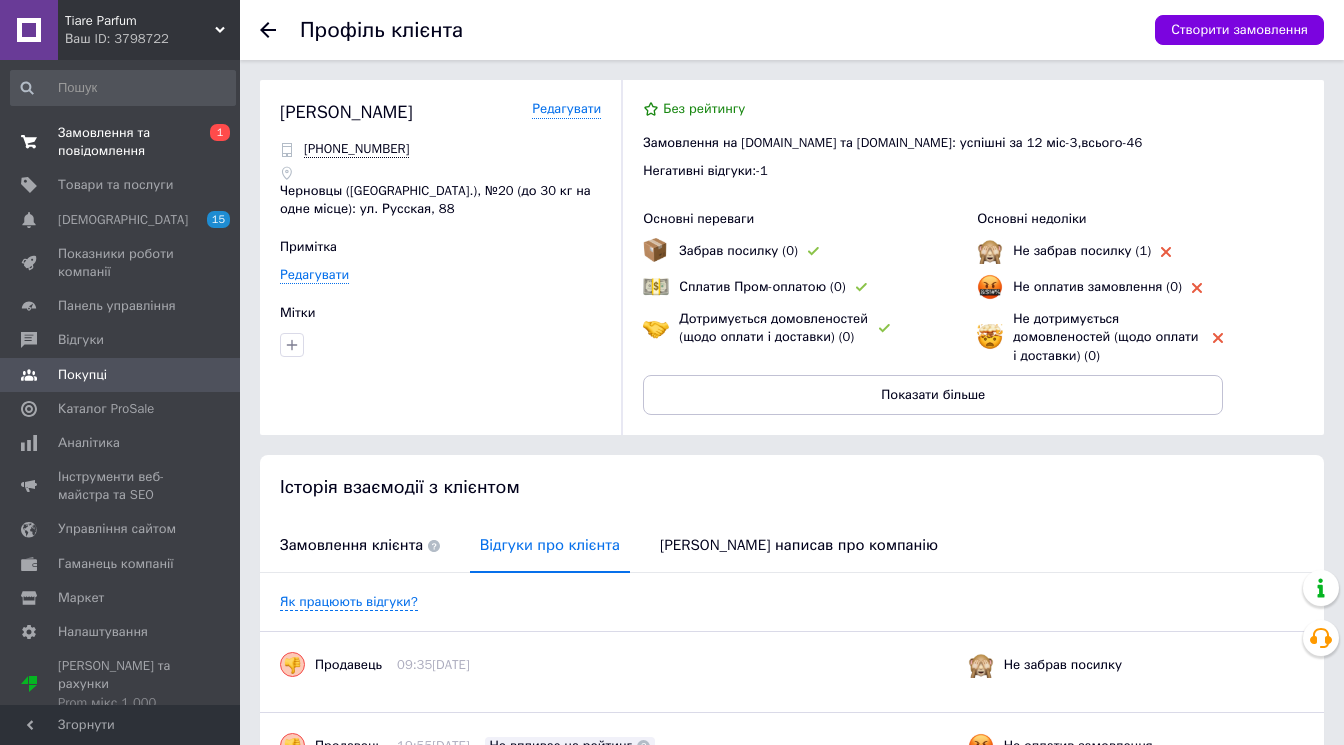click on "Замовлення та повідомлення" at bounding box center (121, 142) 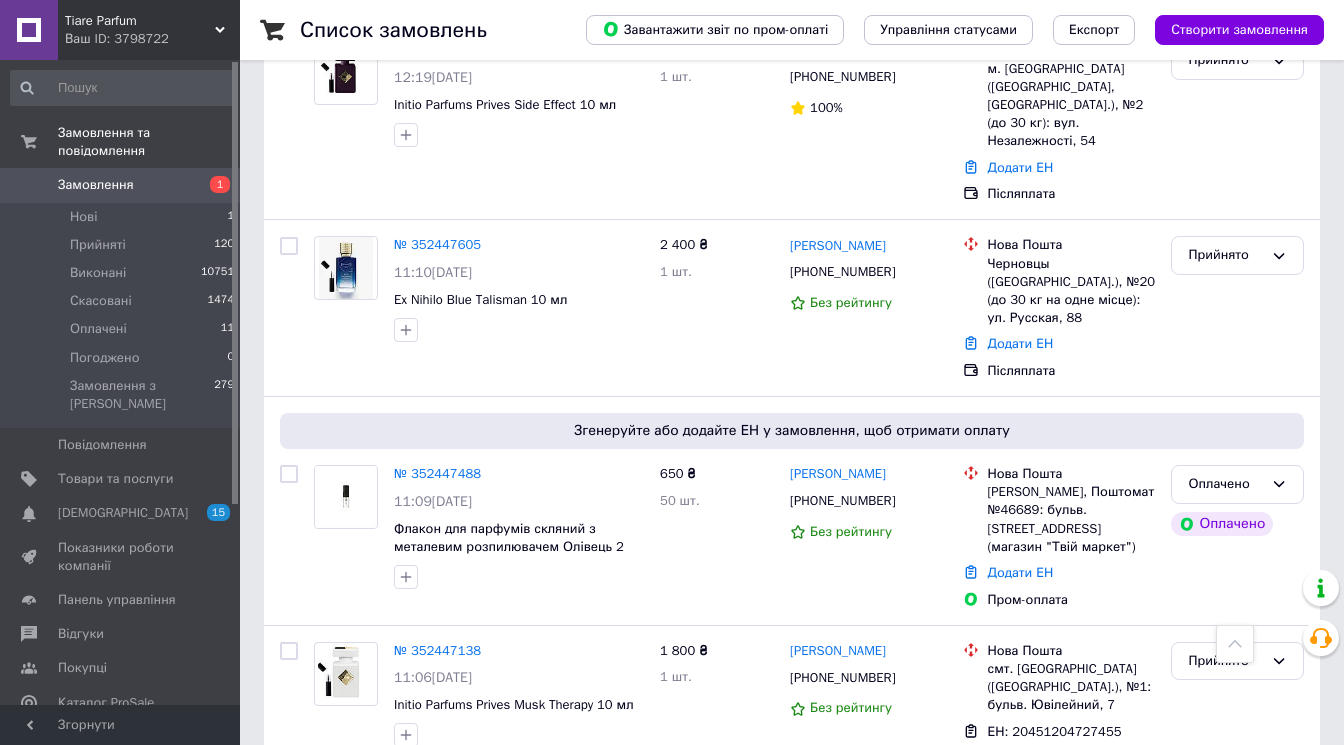 scroll, scrollTop: 0, scrollLeft: 0, axis: both 